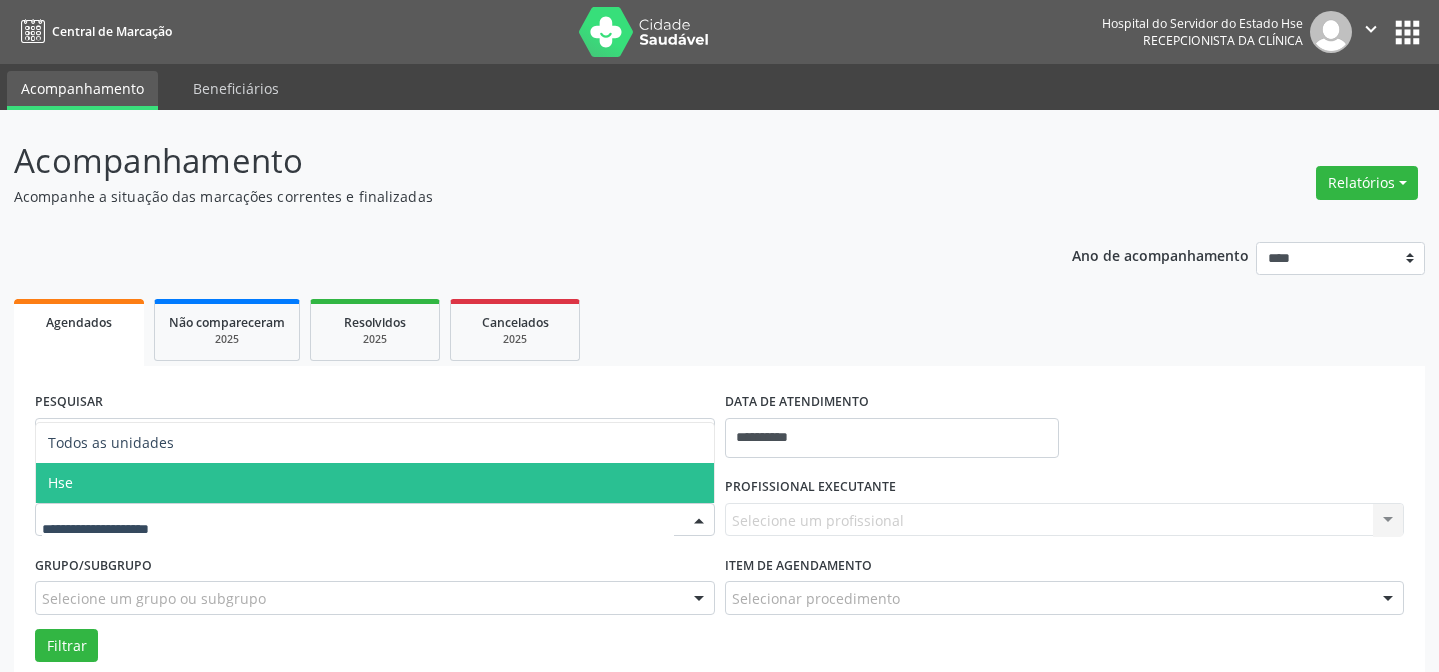 click on "Hse" at bounding box center (375, 483) 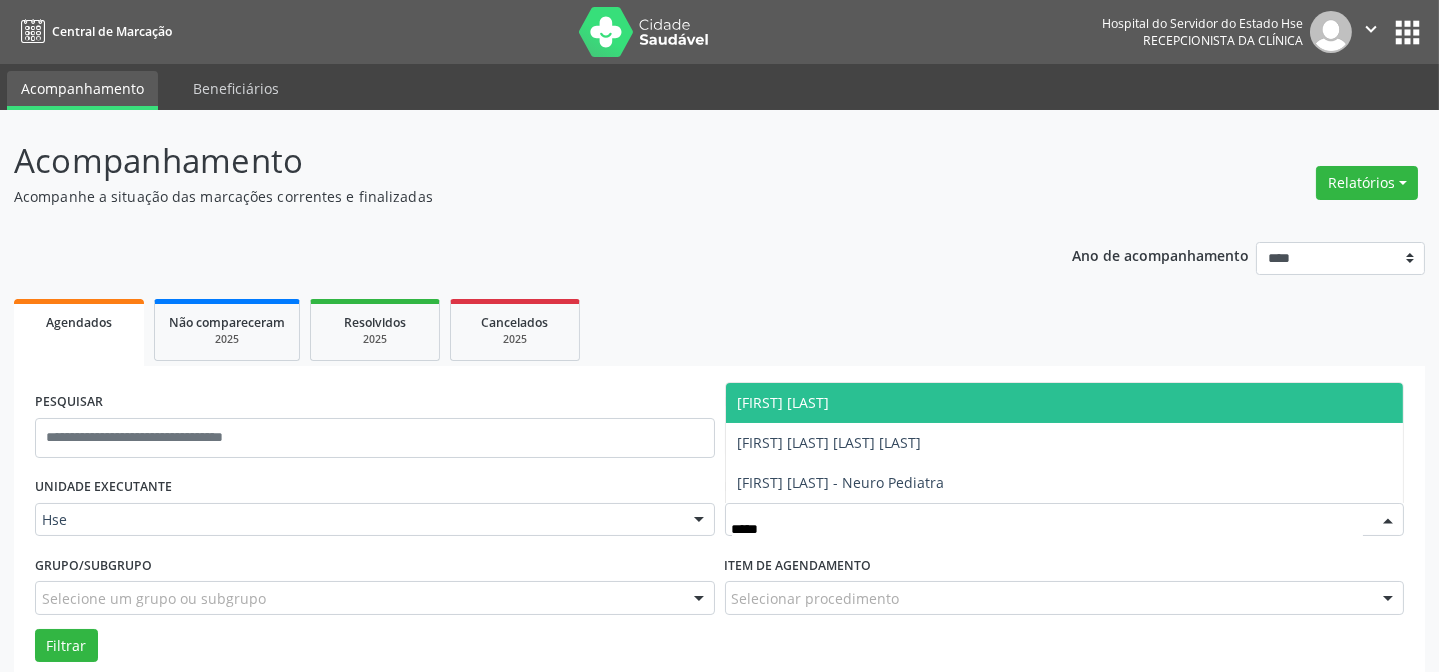 type on "******" 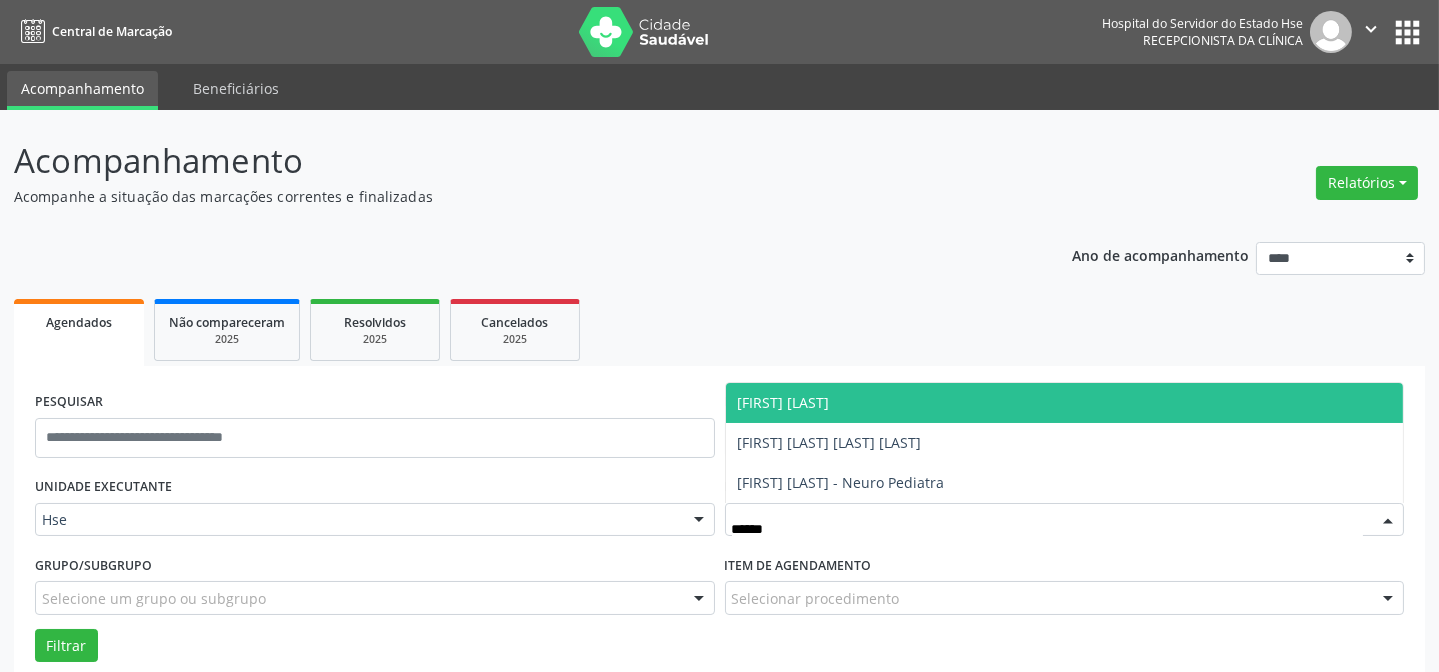 click on "[FIRST] [LAST]" at bounding box center (1065, 403) 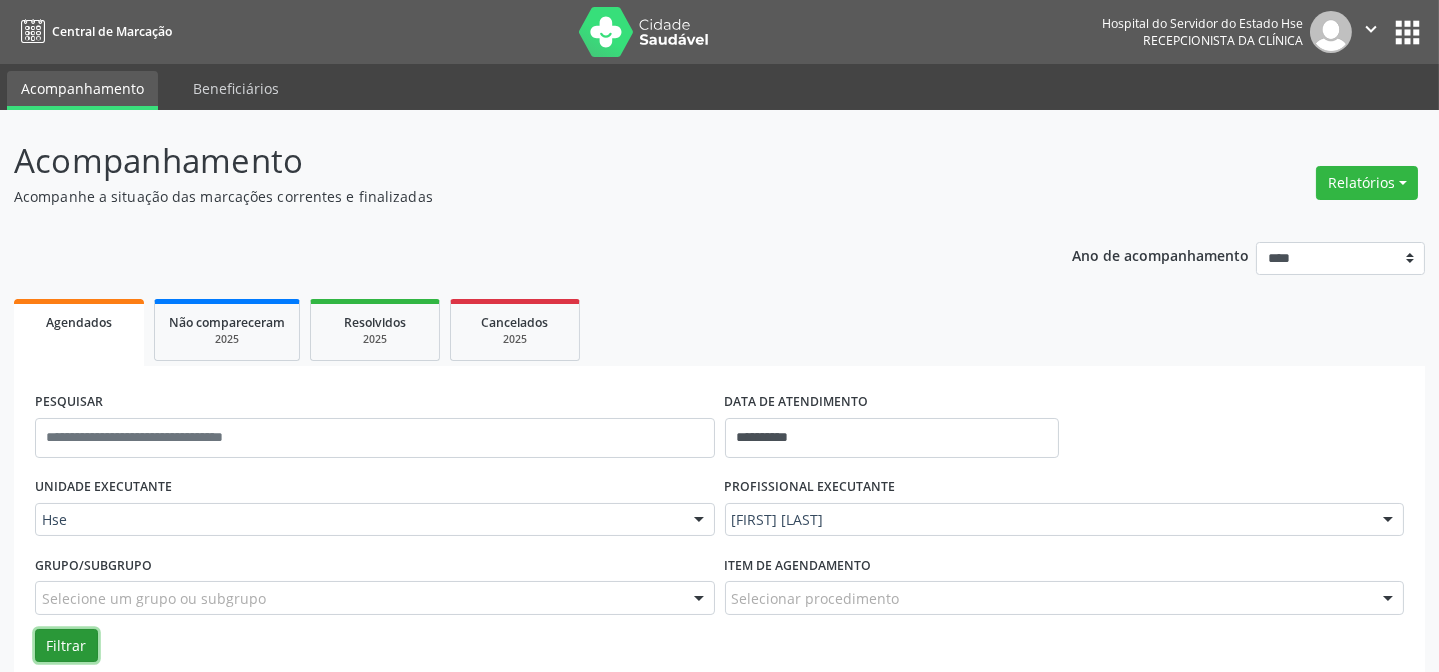 click on "Filtrar" at bounding box center (66, 646) 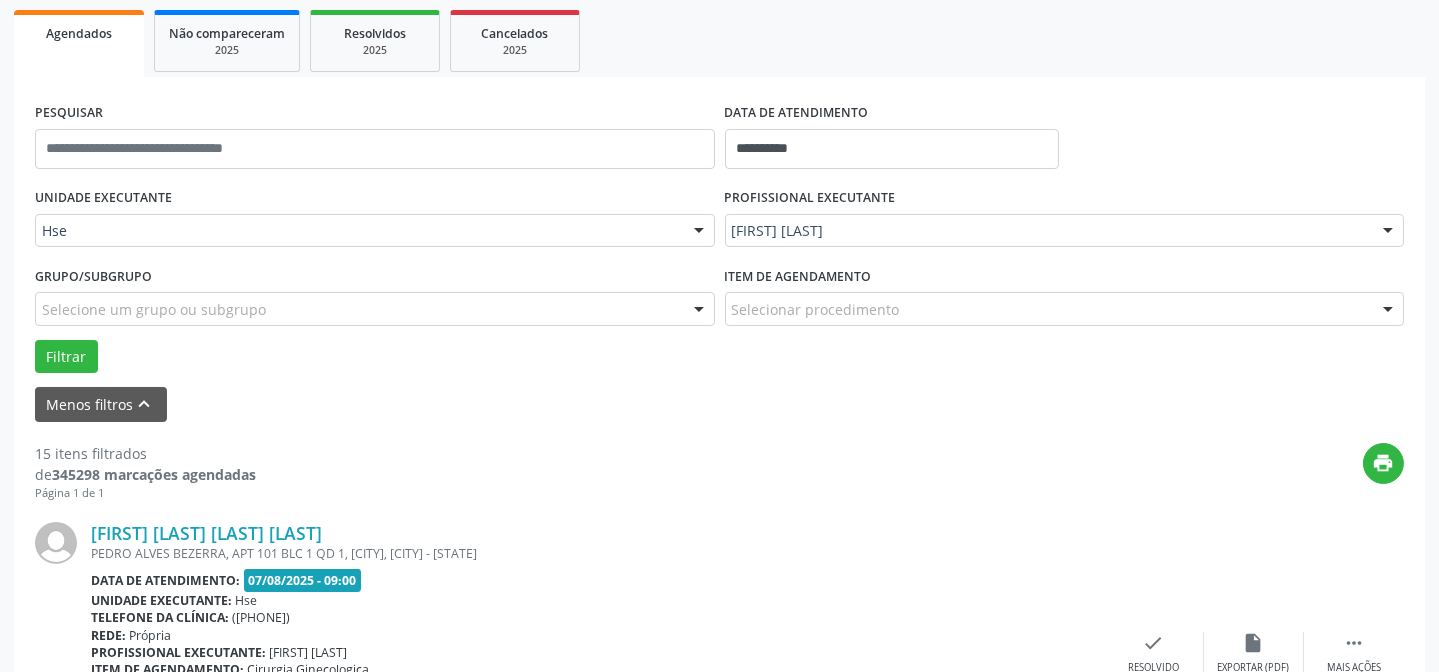 scroll, scrollTop: 472, scrollLeft: 0, axis: vertical 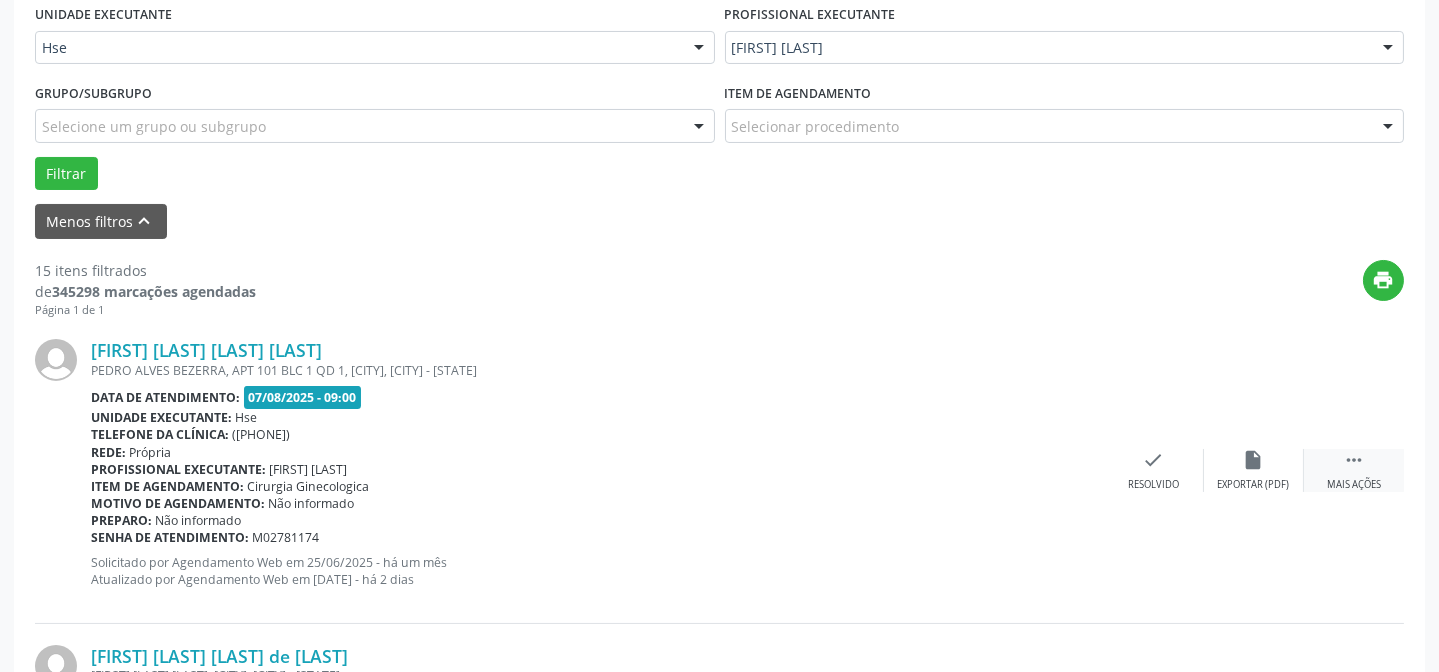 click on "" at bounding box center [1354, 460] 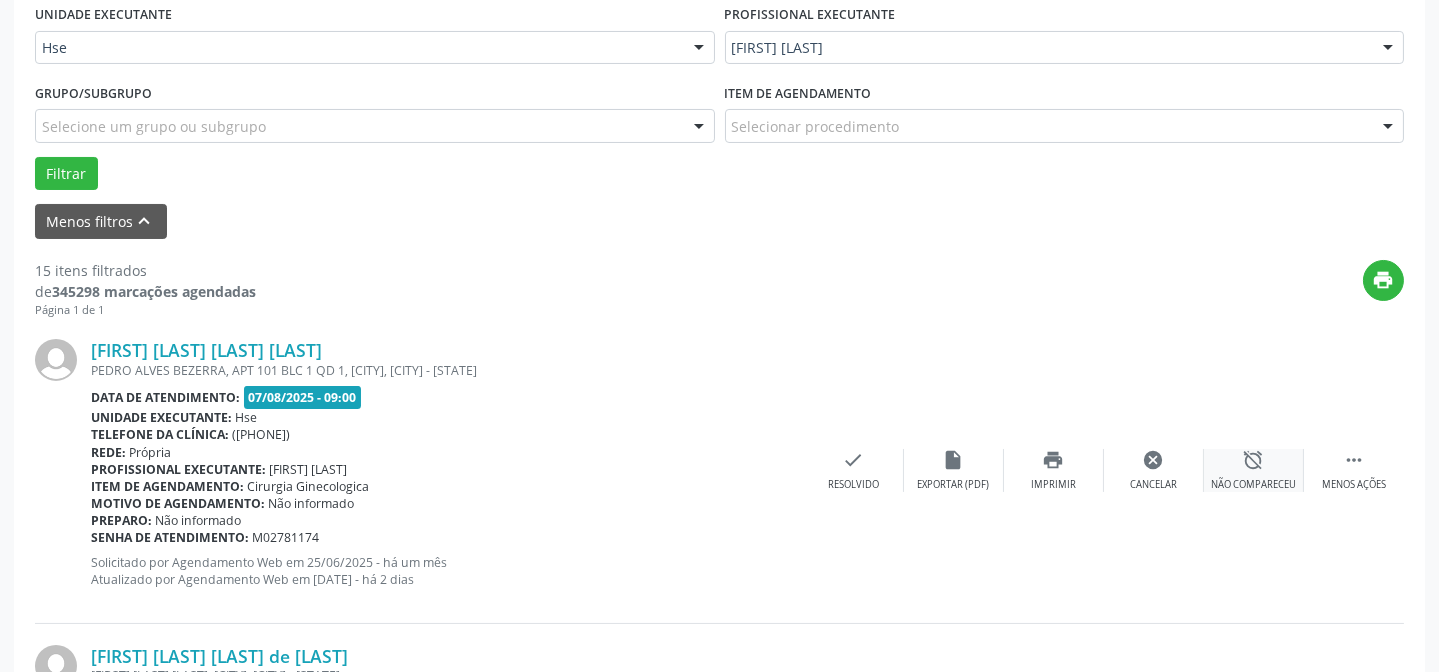 click on "alarm_off
Não compareceu" at bounding box center (1254, 470) 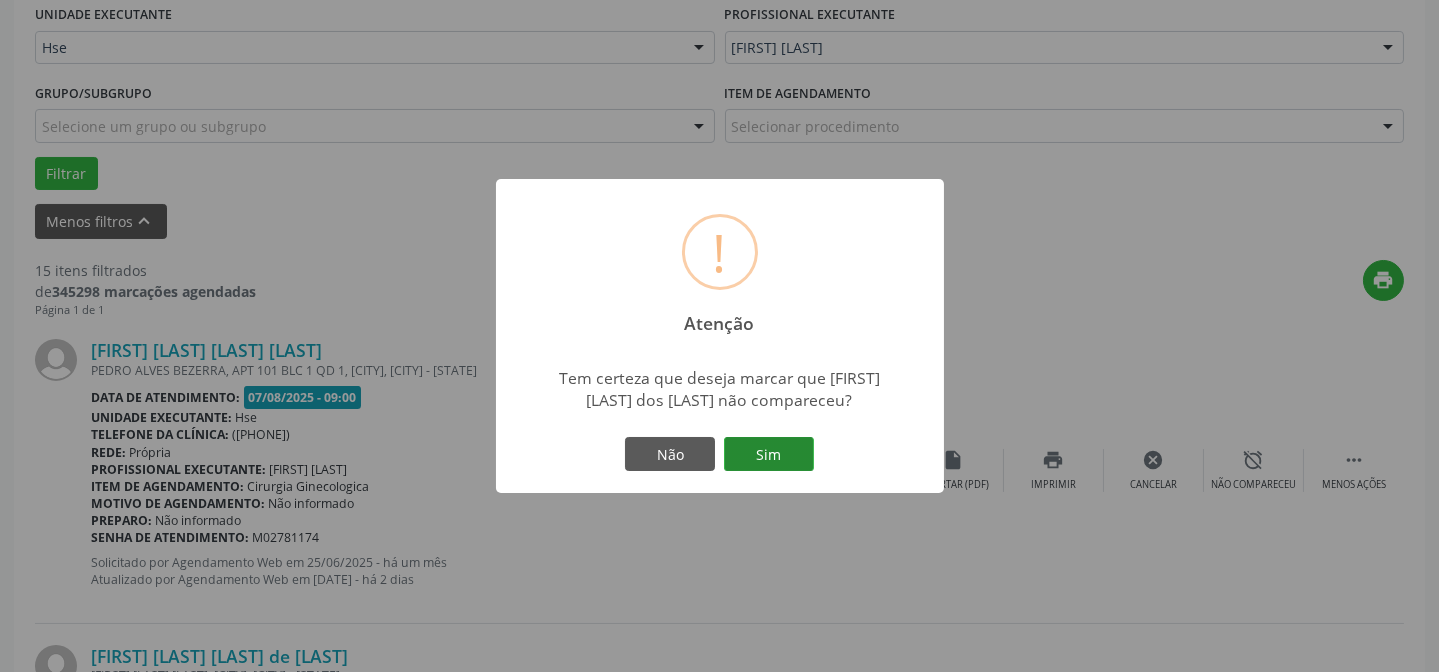 click on "Sim" at bounding box center [769, 454] 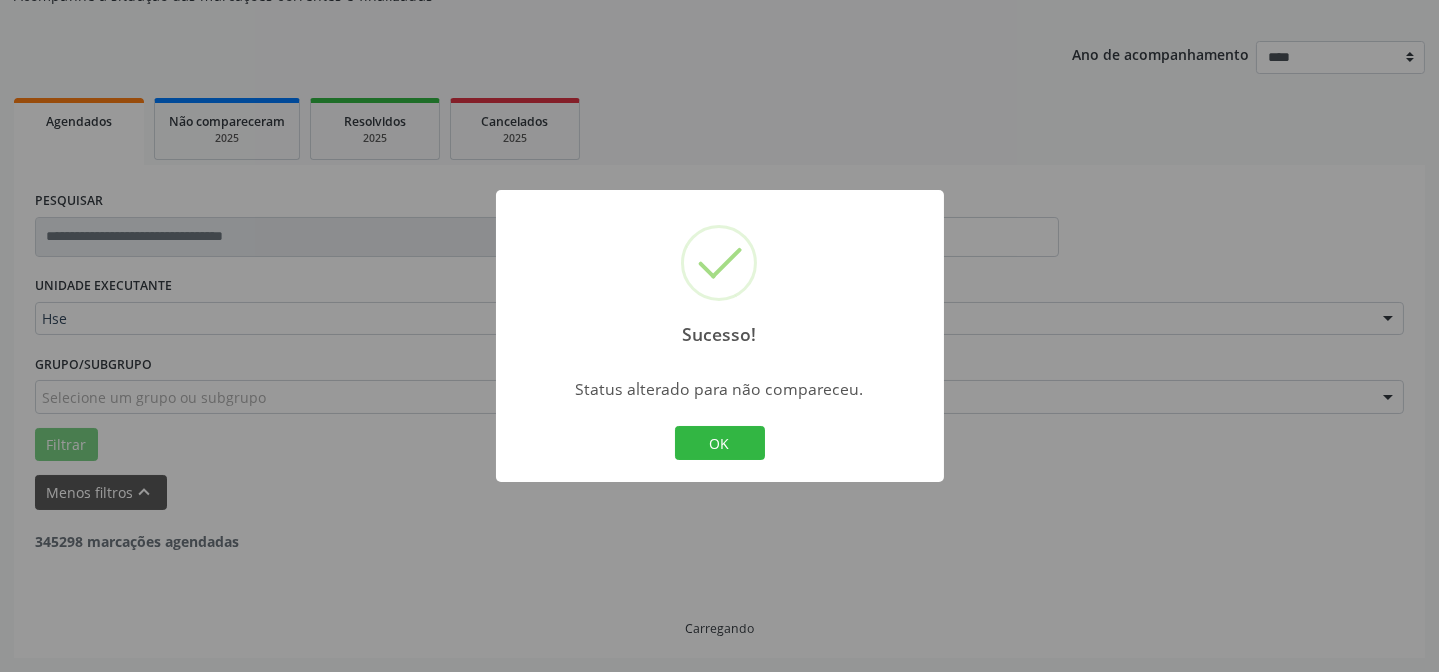 scroll, scrollTop: 200, scrollLeft: 0, axis: vertical 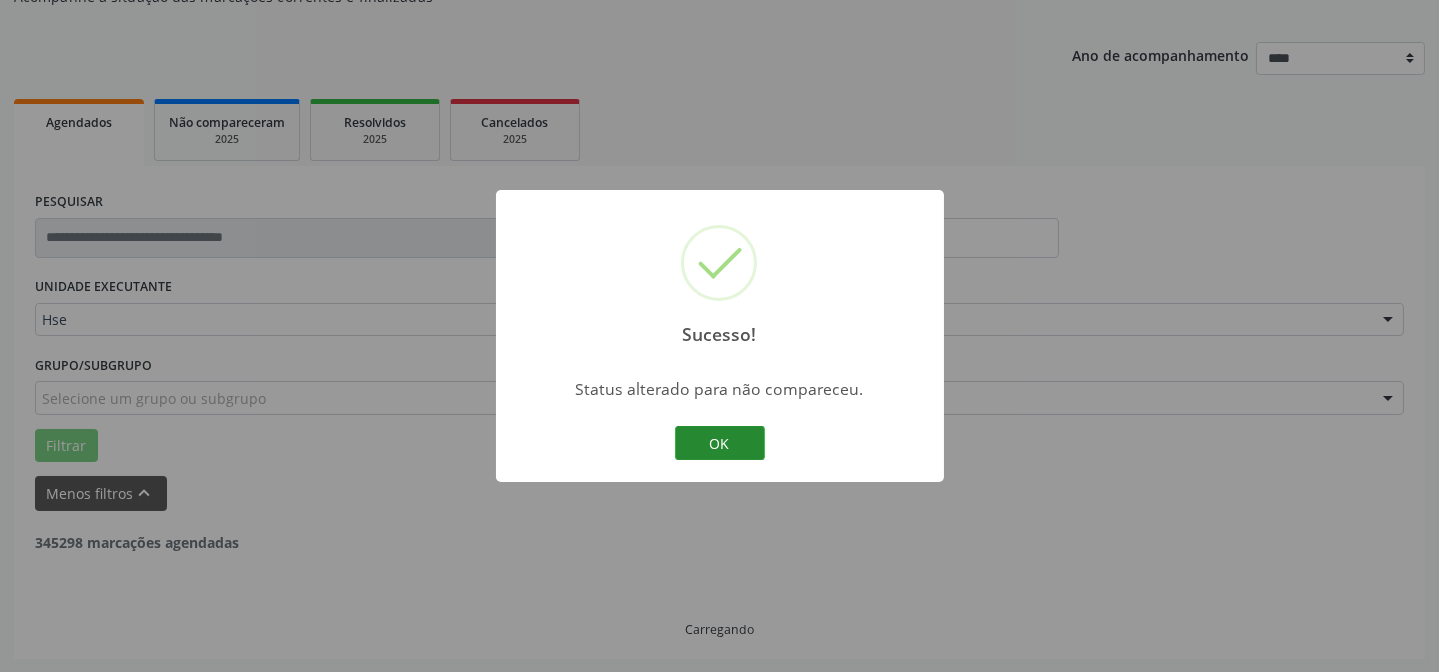 click on "OK" at bounding box center (720, 443) 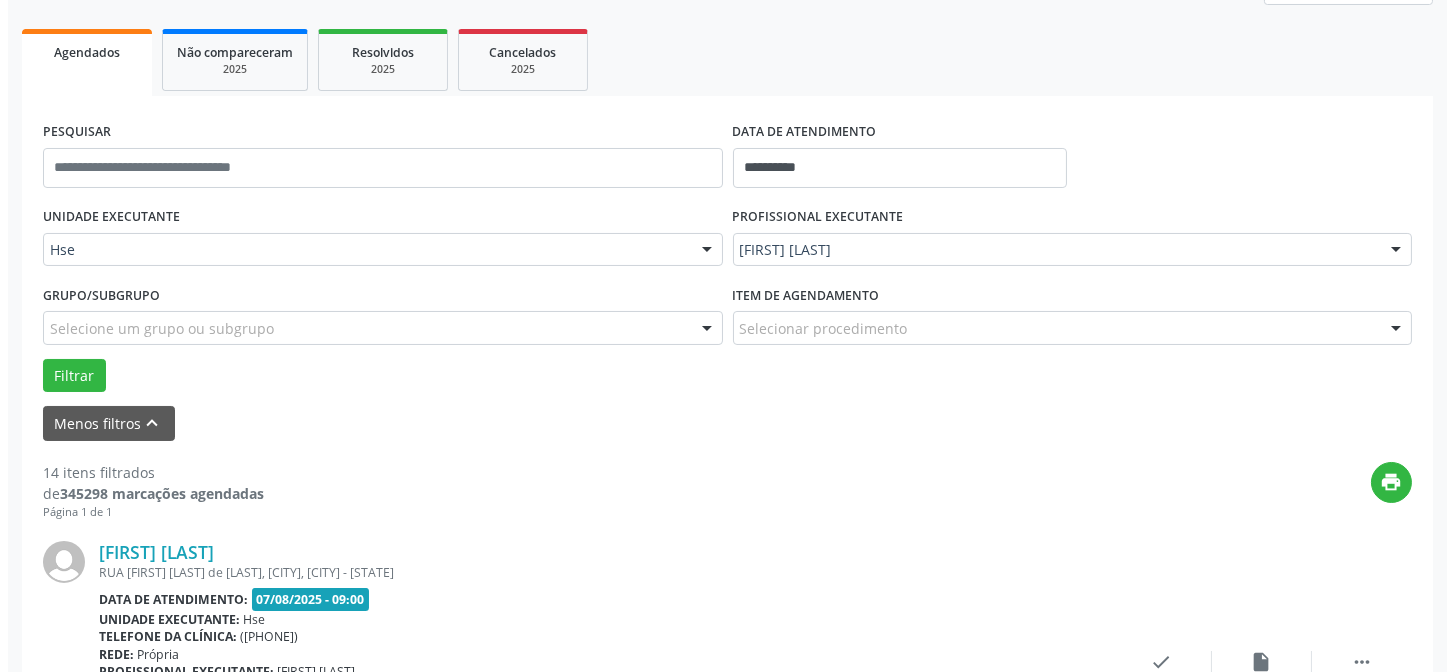 scroll, scrollTop: 381, scrollLeft: 0, axis: vertical 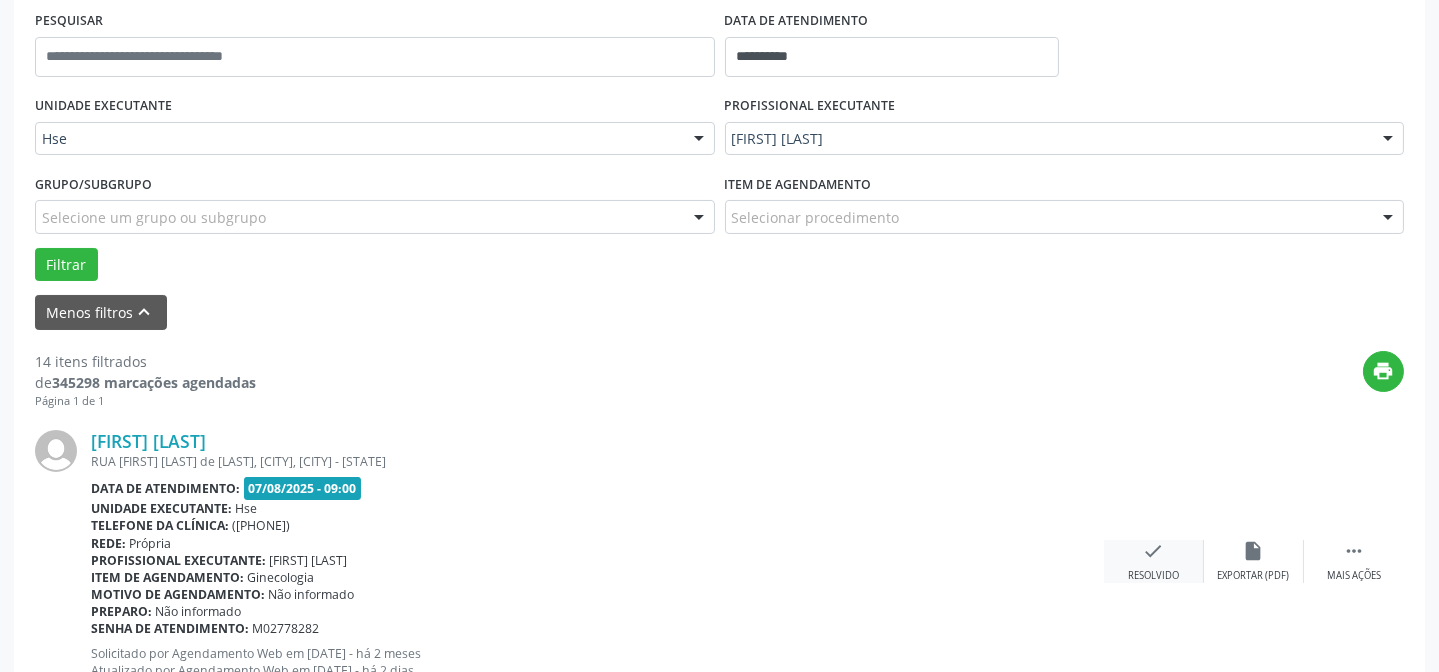 click on "check
Resolvido" at bounding box center [1154, 561] 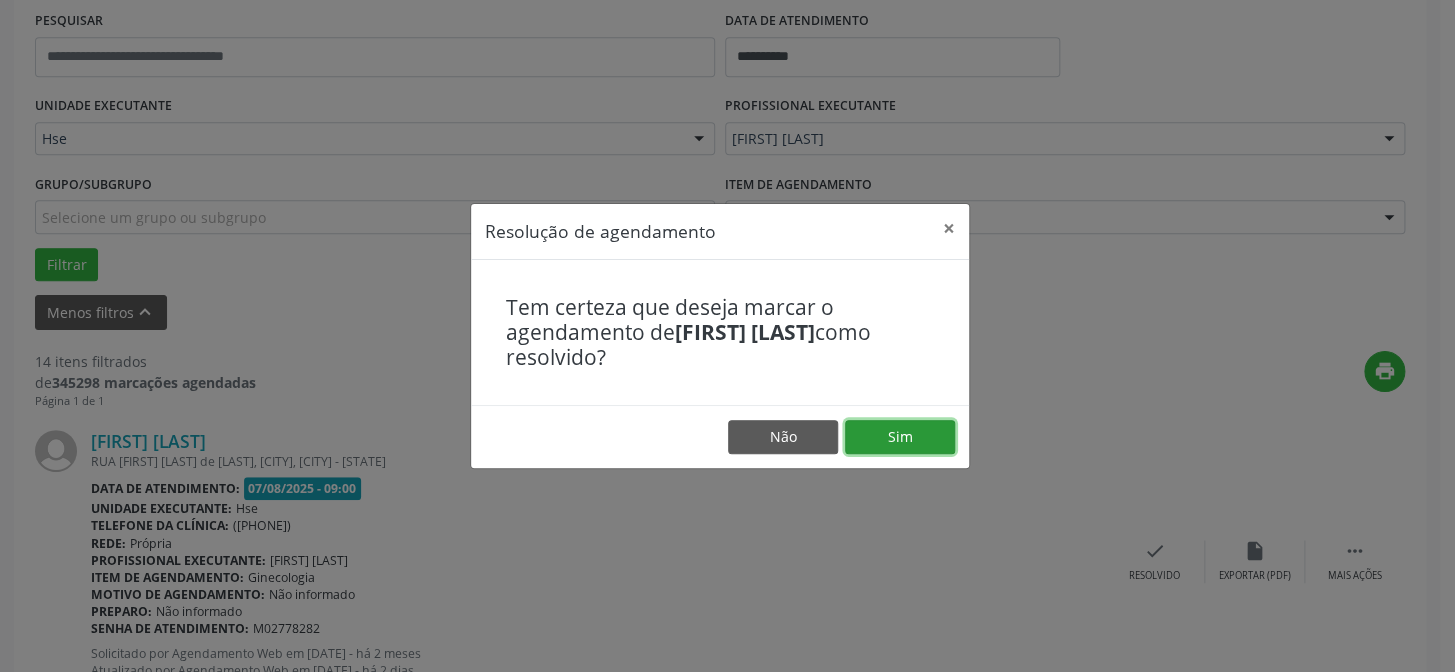 click on "Sim" at bounding box center [900, 437] 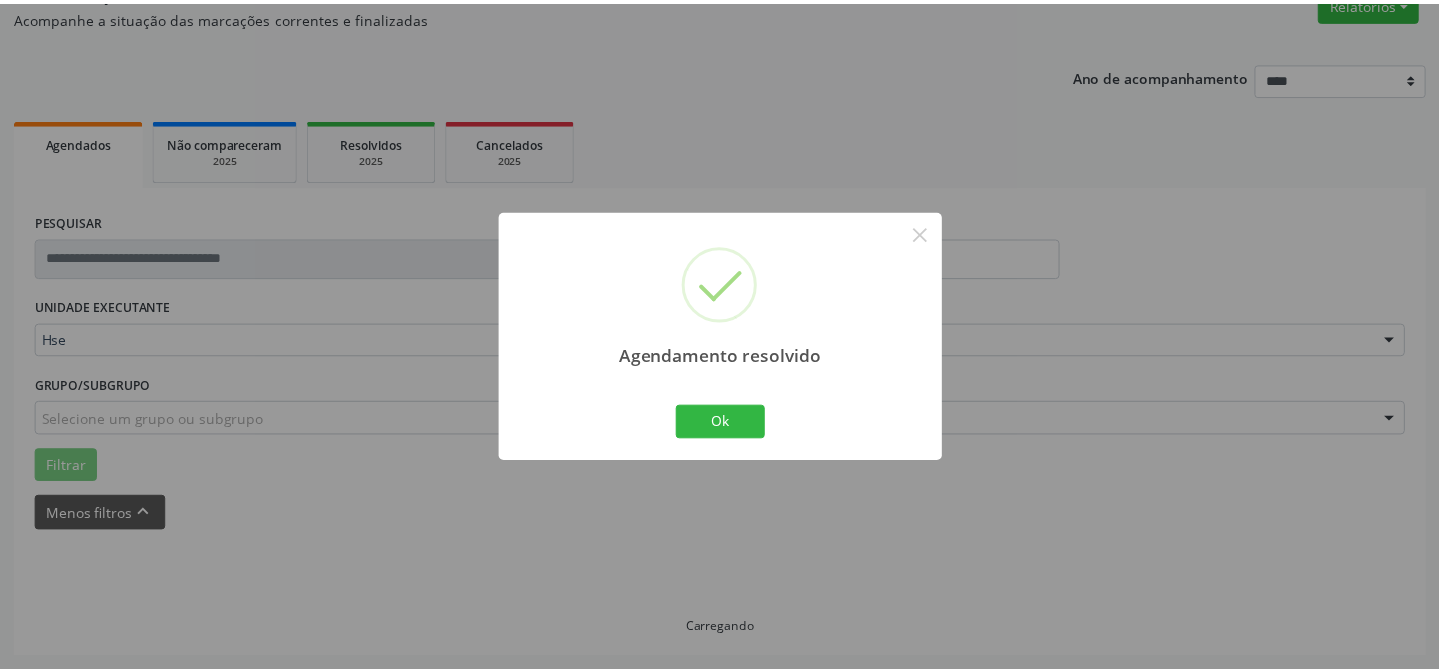 scroll, scrollTop: 179, scrollLeft: 0, axis: vertical 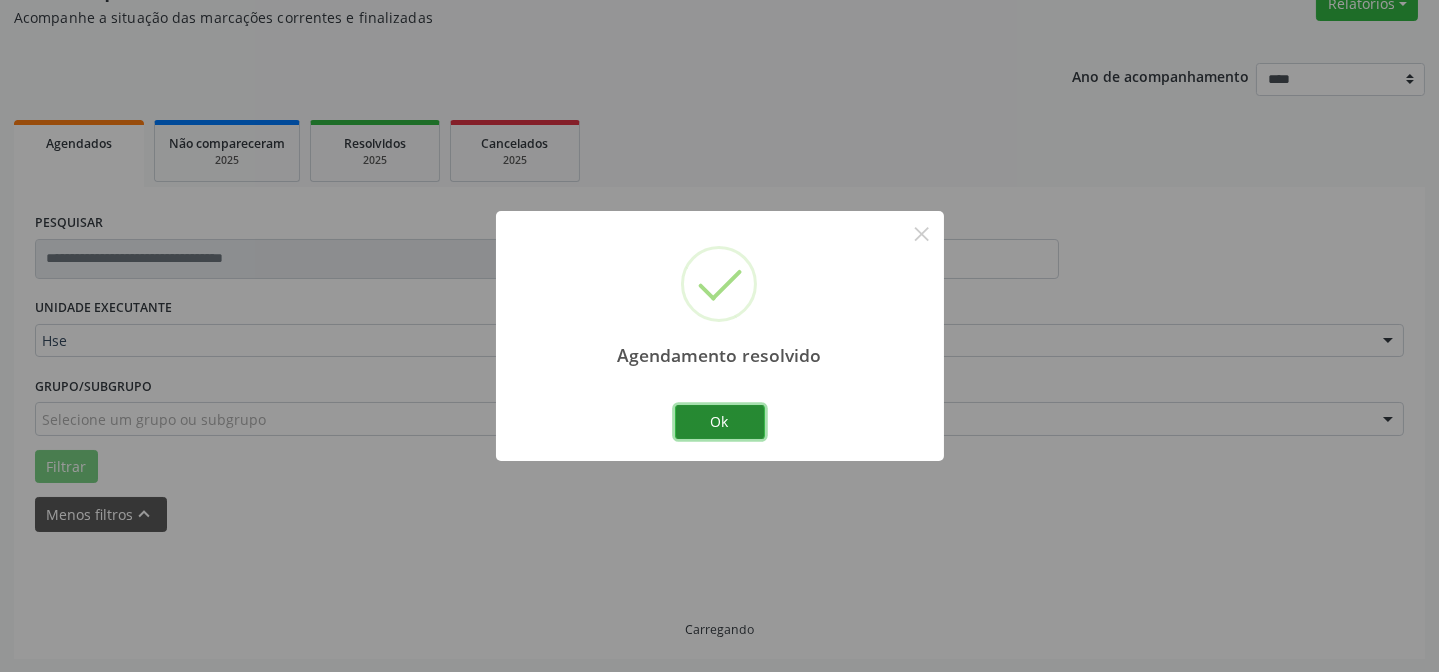 click on "Ok" at bounding box center (720, 422) 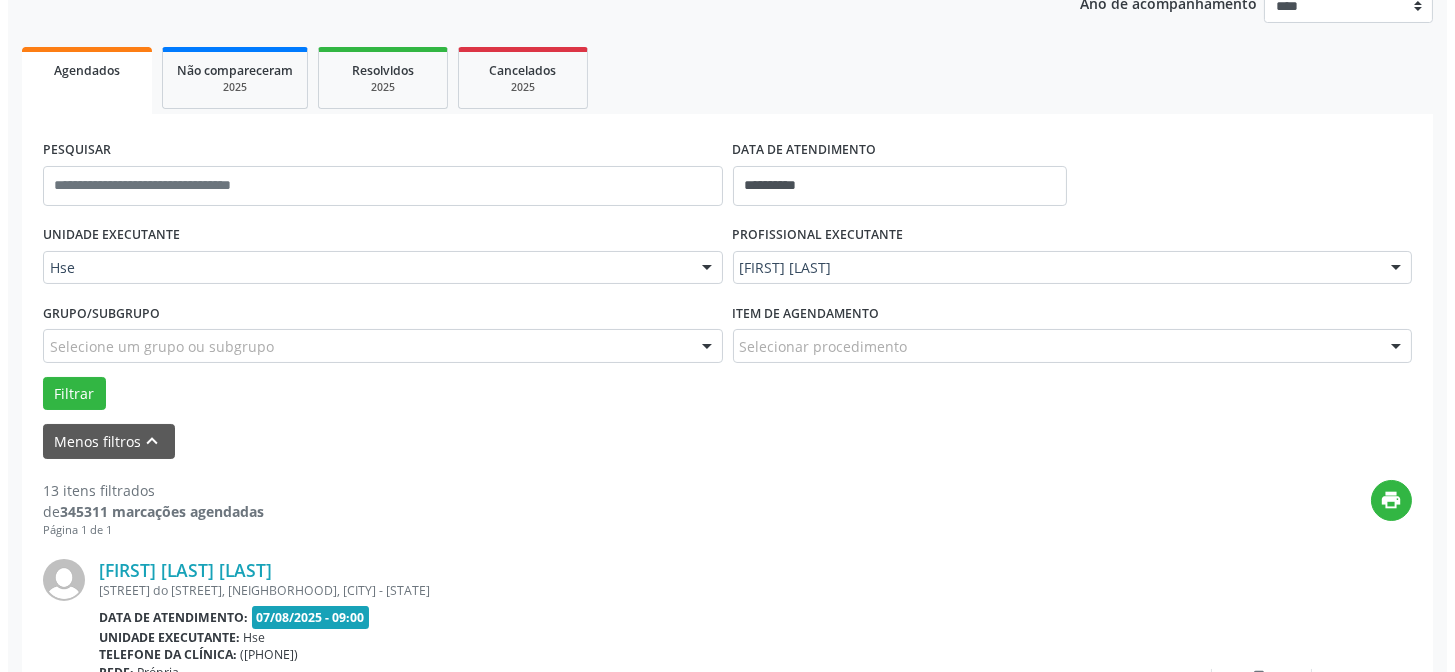 scroll, scrollTop: 360, scrollLeft: 0, axis: vertical 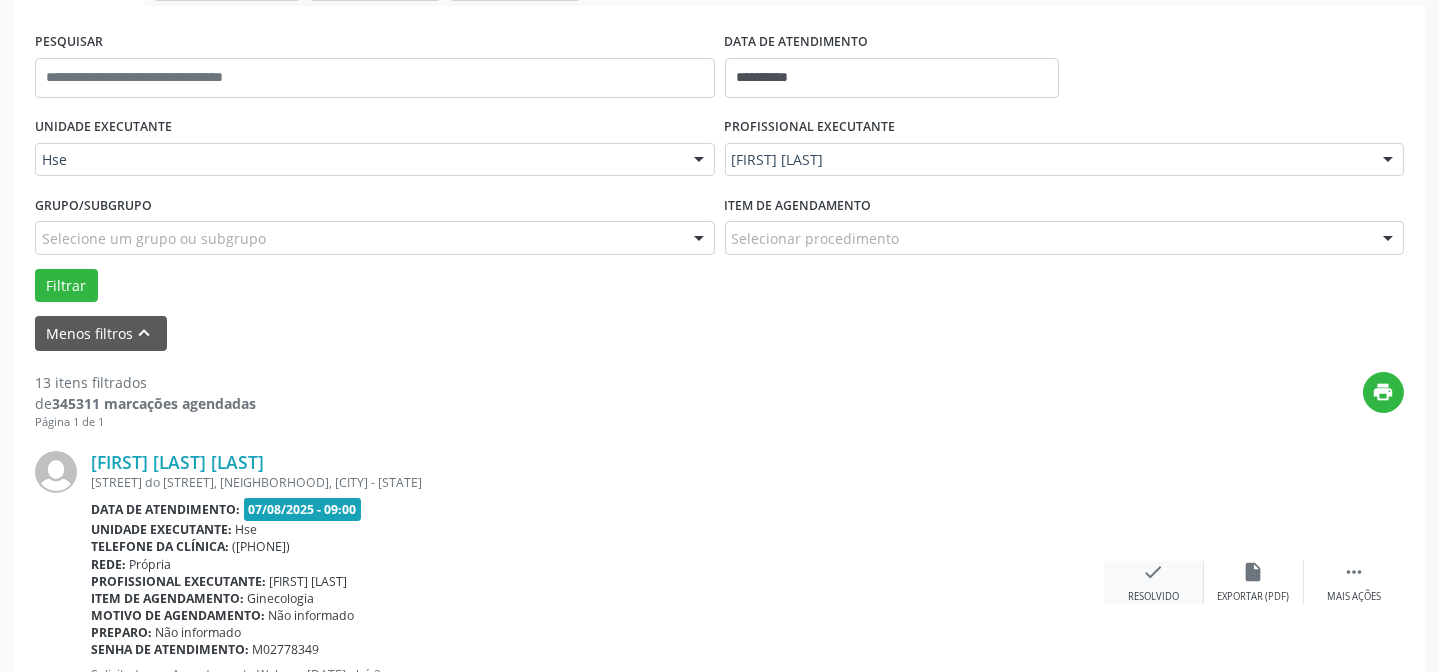 click on "check
Resolvido" at bounding box center [1154, 582] 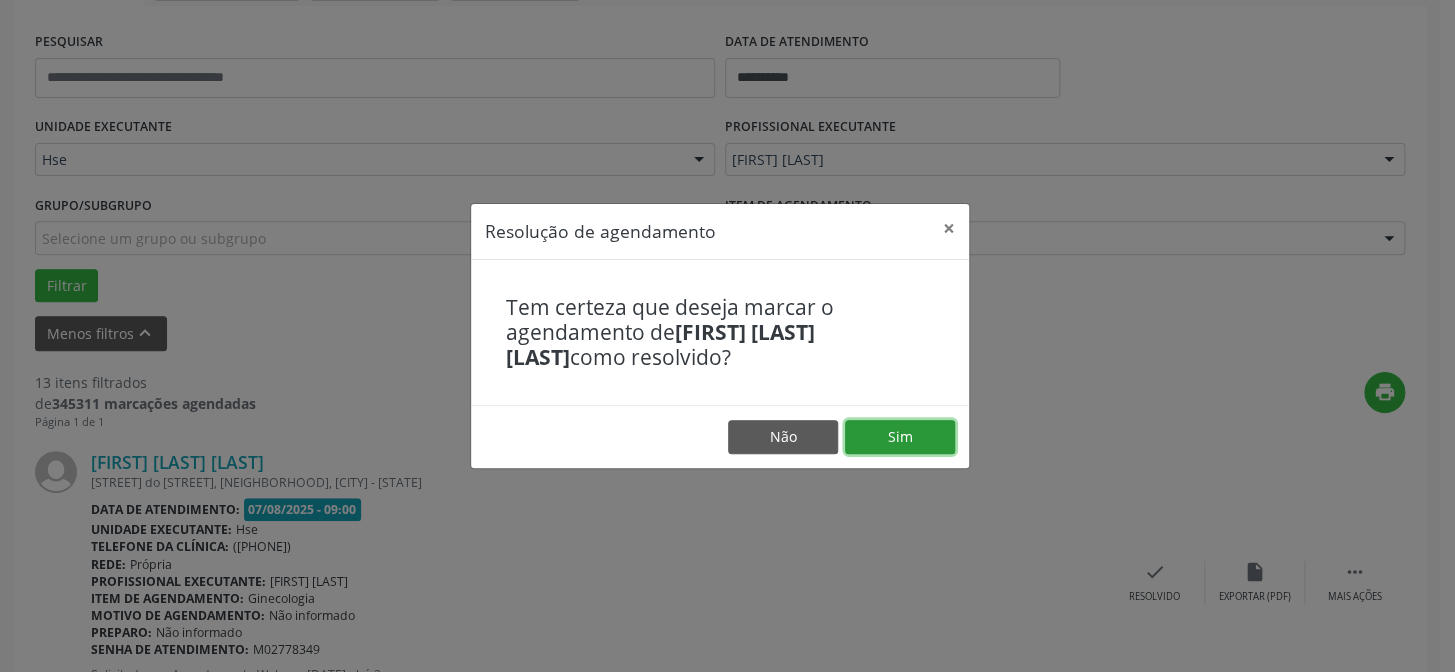 click on "Sim" at bounding box center (900, 437) 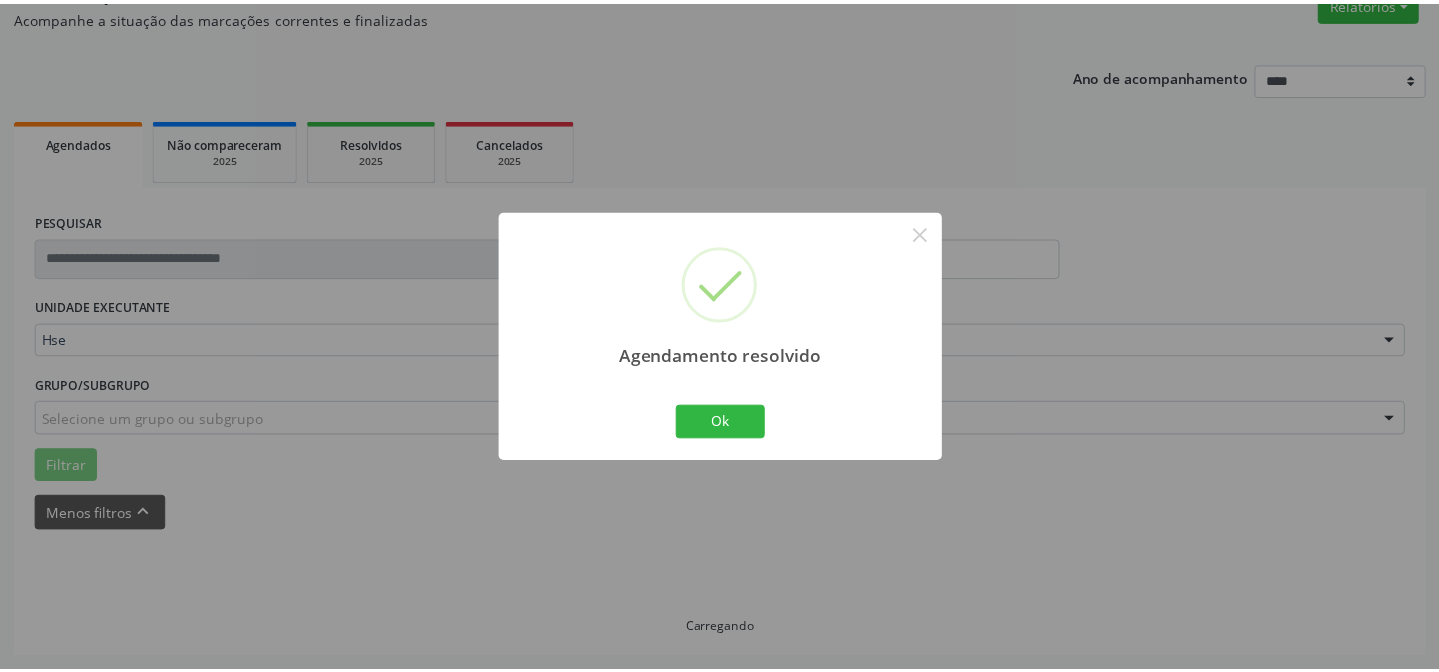 scroll, scrollTop: 179, scrollLeft: 0, axis: vertical 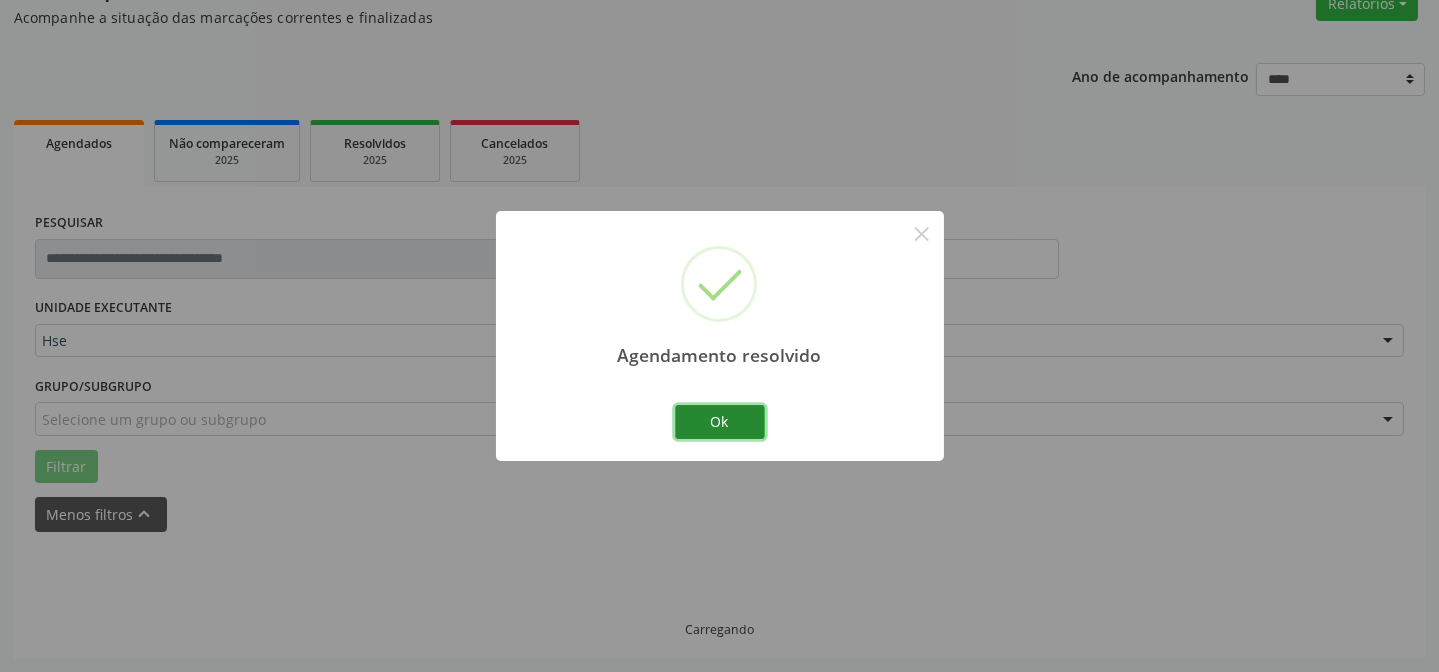 click on "Ok" at bounding box center [720, 422] 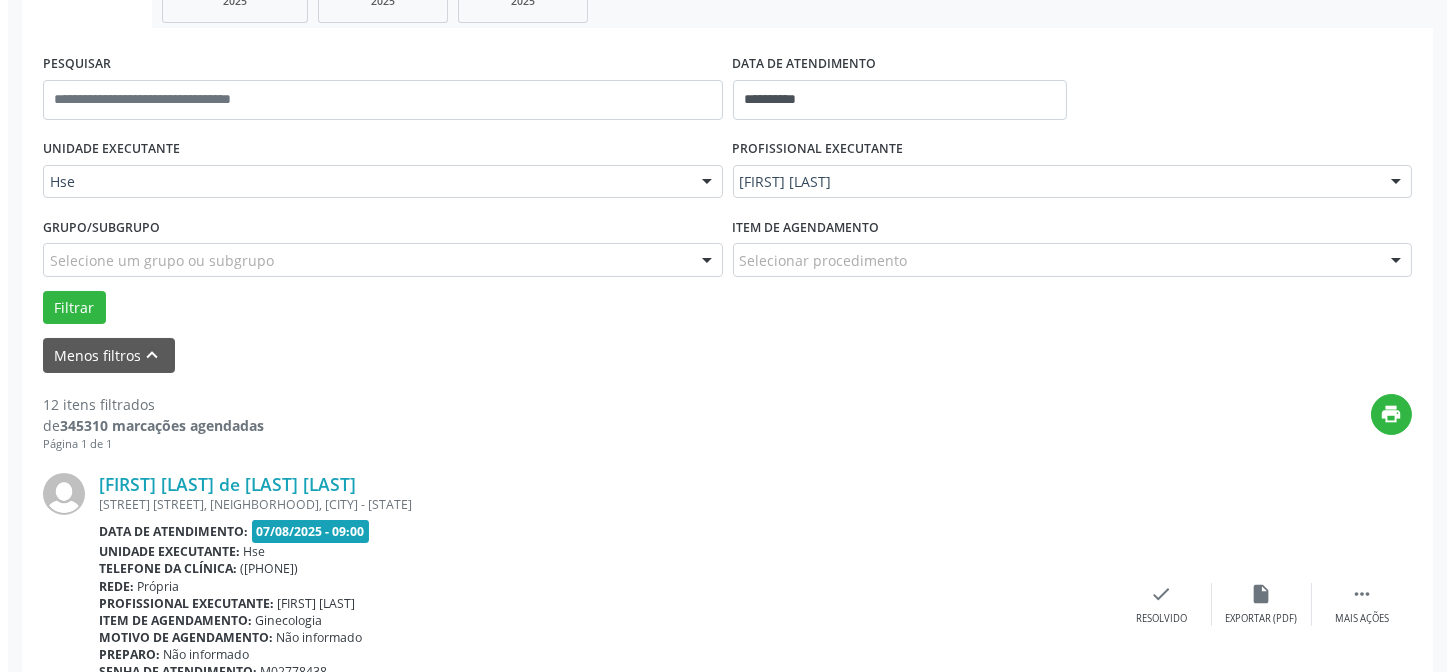 scroll, scrollTop: 360, scrollLeft: 0, axis: vertical 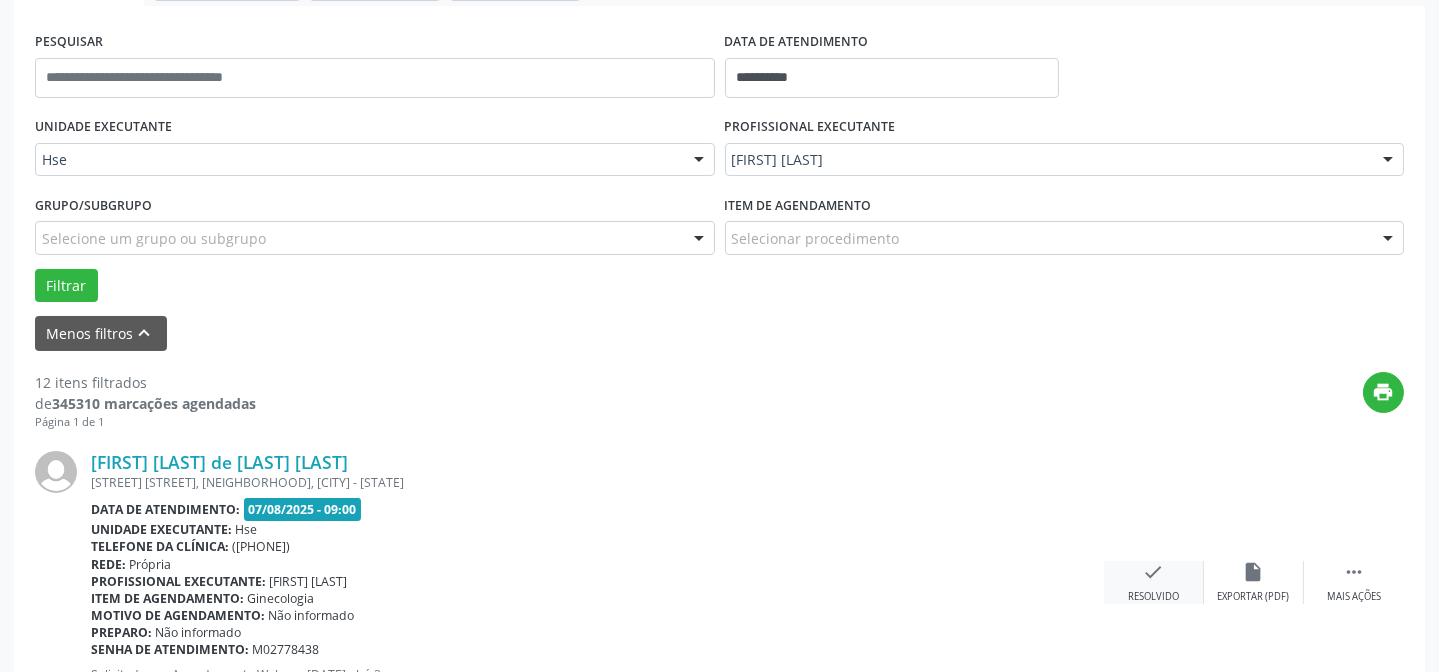 click on "Resolvido" at bounding box center (1153, 597) 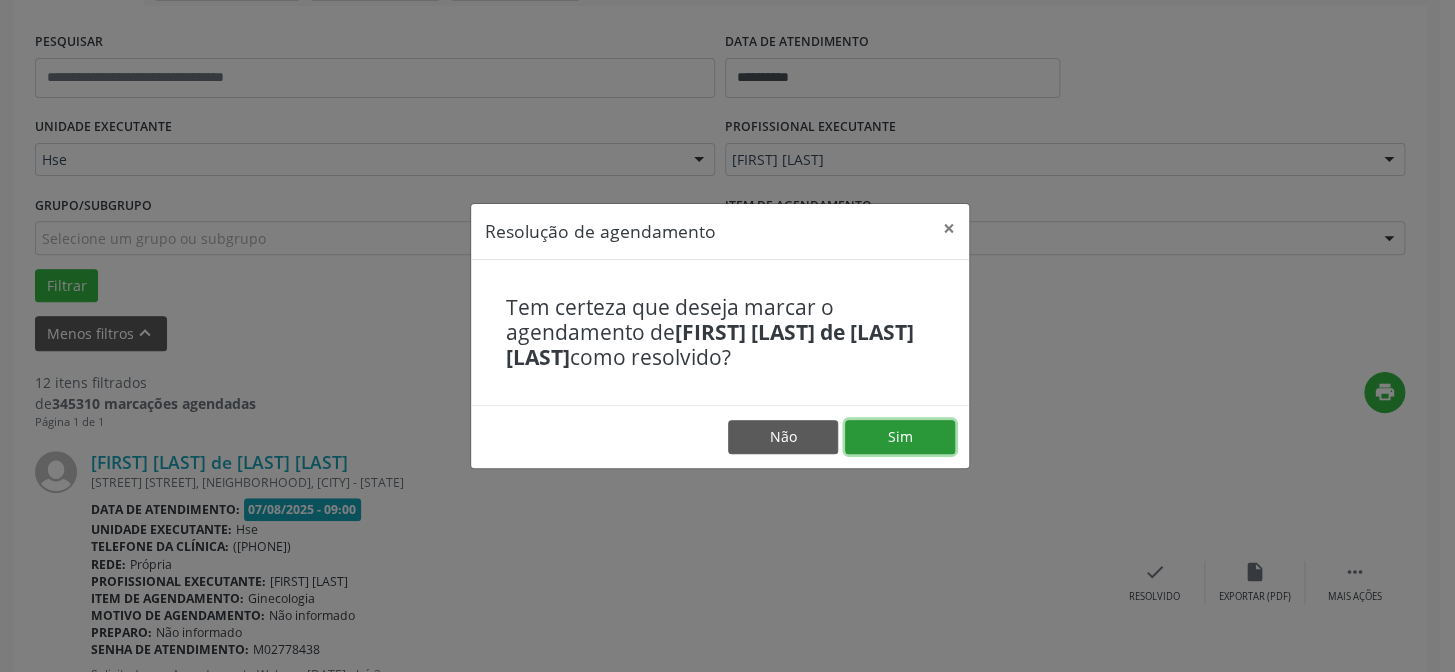 click on "Sim" at bounding box center (900, 437) 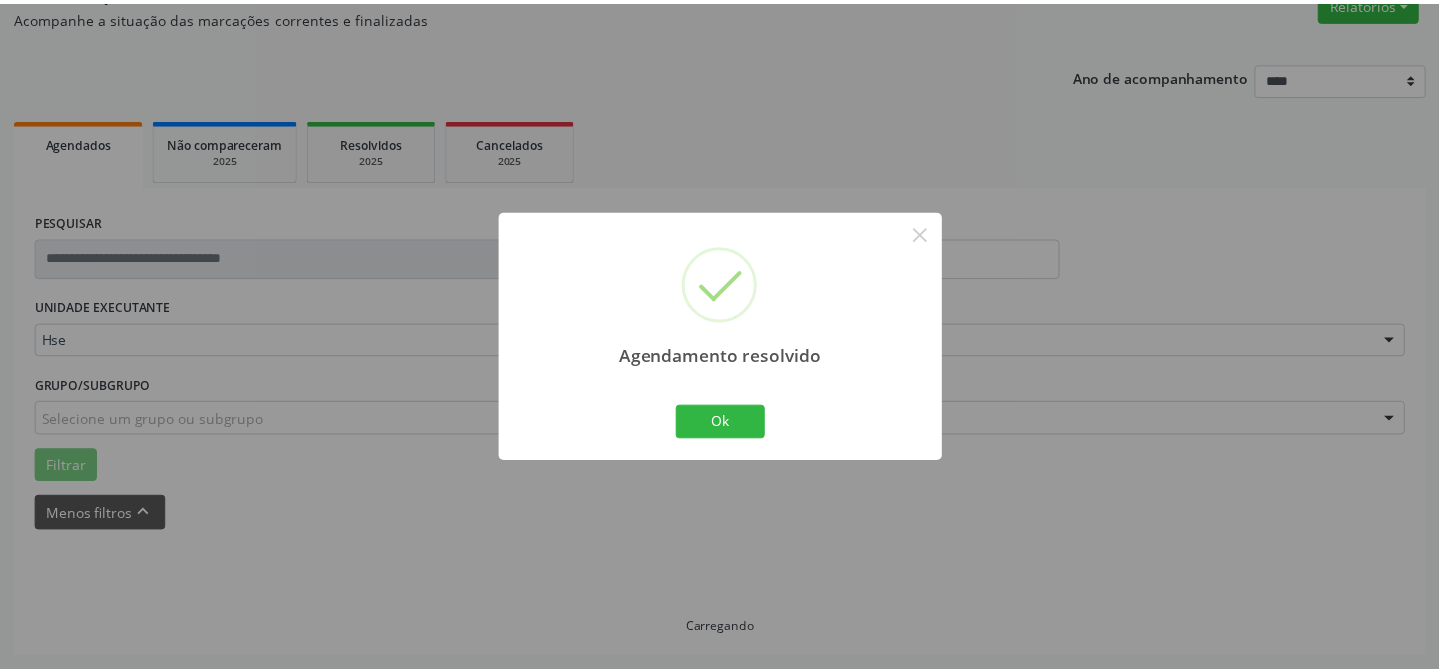 scroll, scrollTop: 179, scrollLeft: 0, axis: vertical 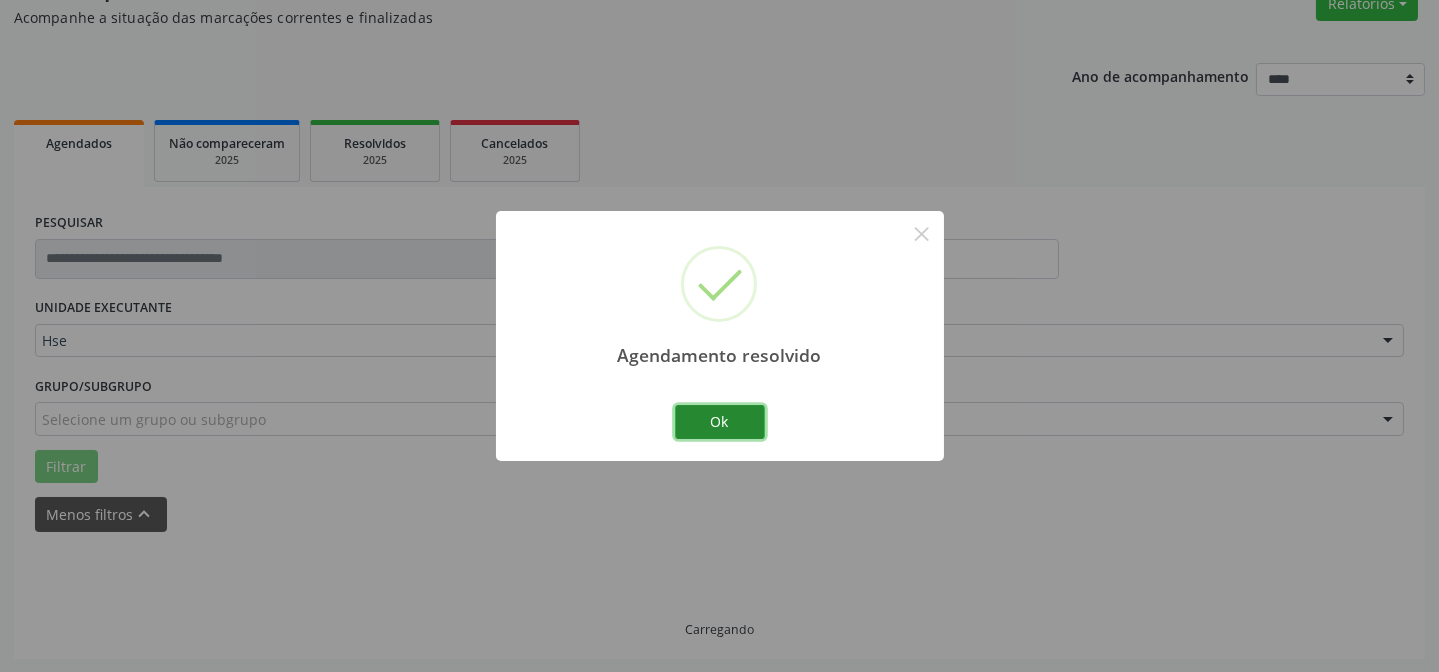 click on "Ok" at bounding box center [720, 422] 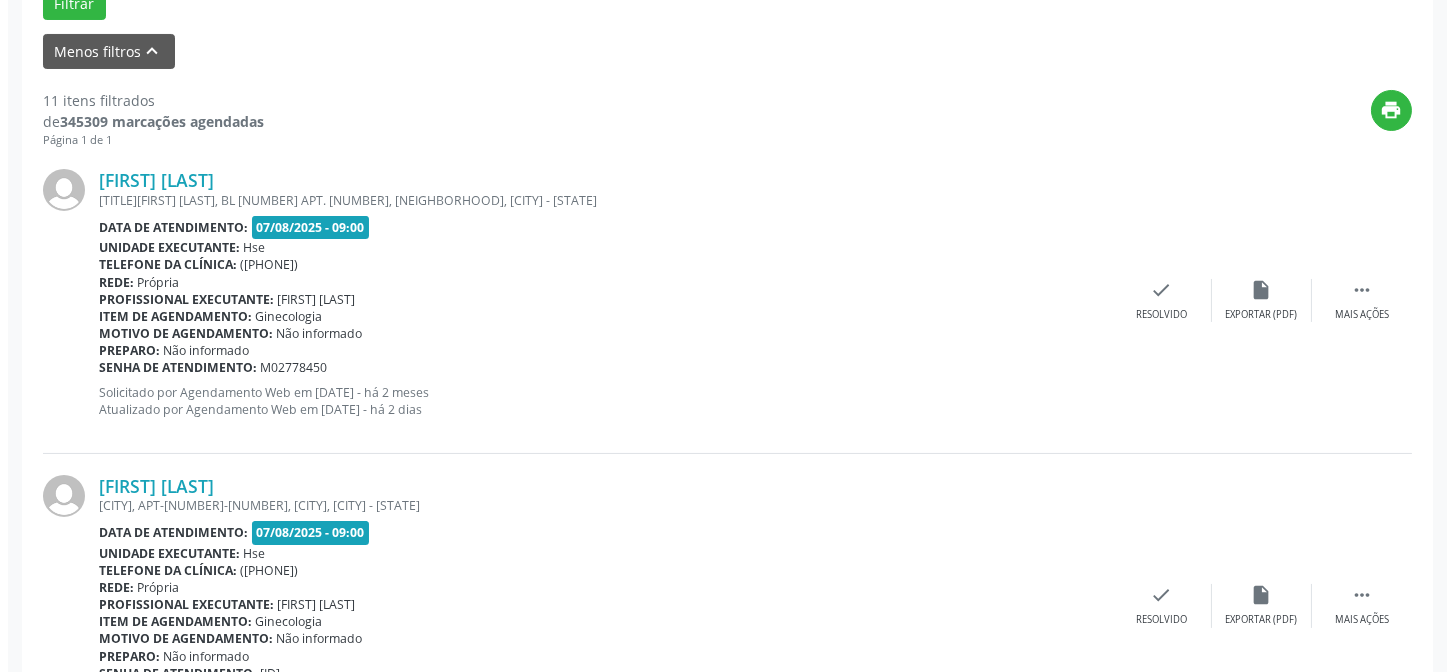 scroll, scrollTop: 654, scrollLeft: 0, axis: vertical 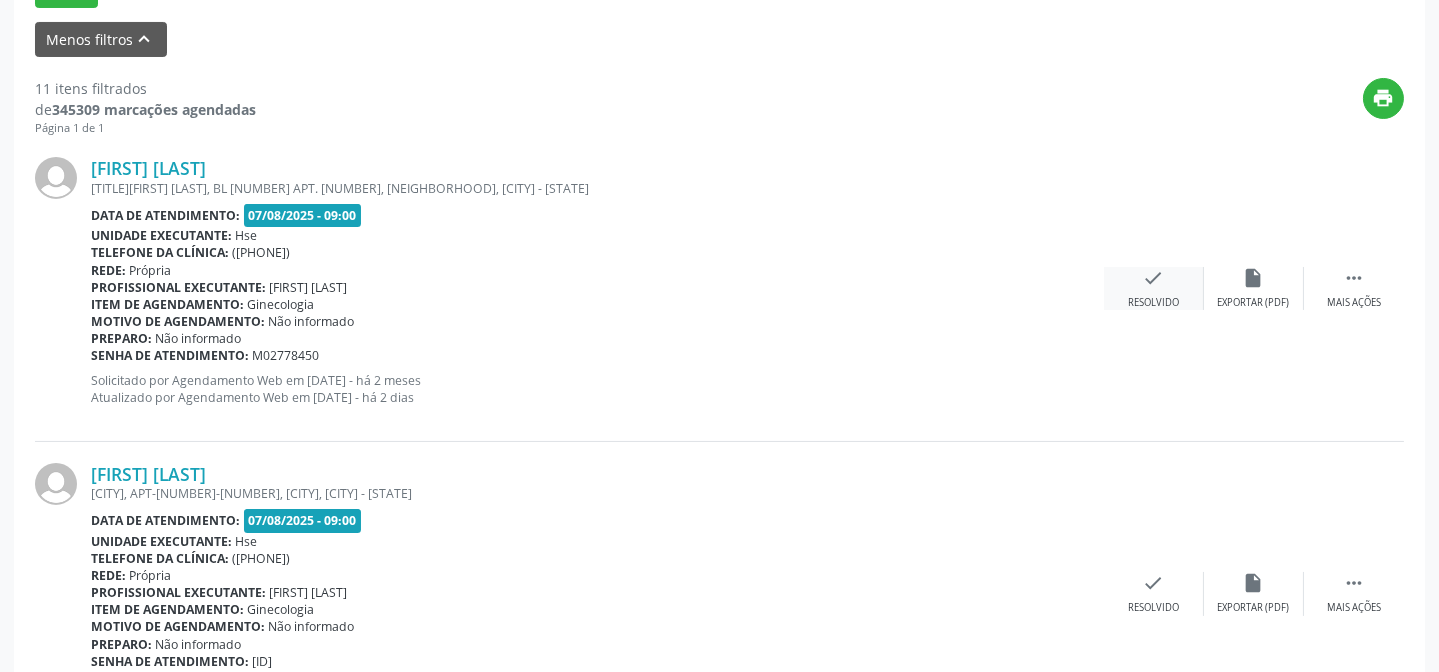 click on "Resolvido" at bounding box center (1153, 303) 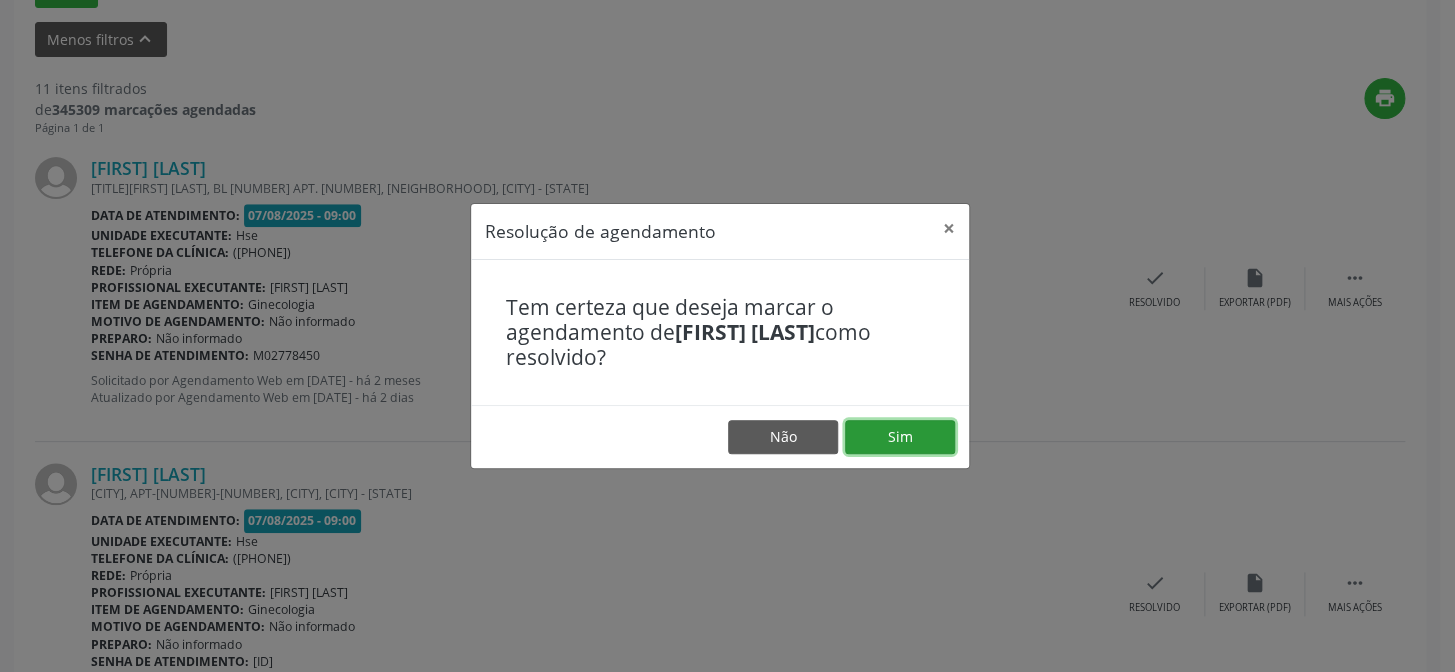 click on "Sim" at bounding box center (900, 437) 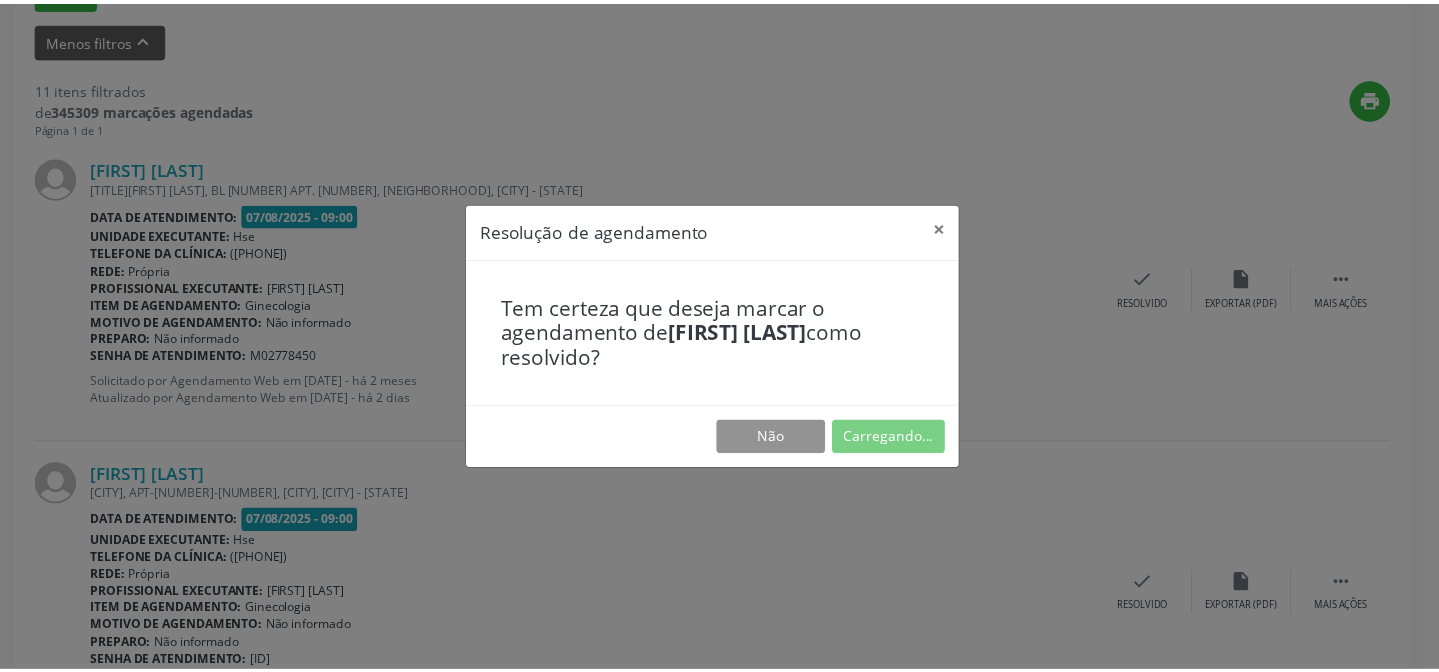 scroll, scrollTop: 179, scrollLeft: 0, axis: vertical 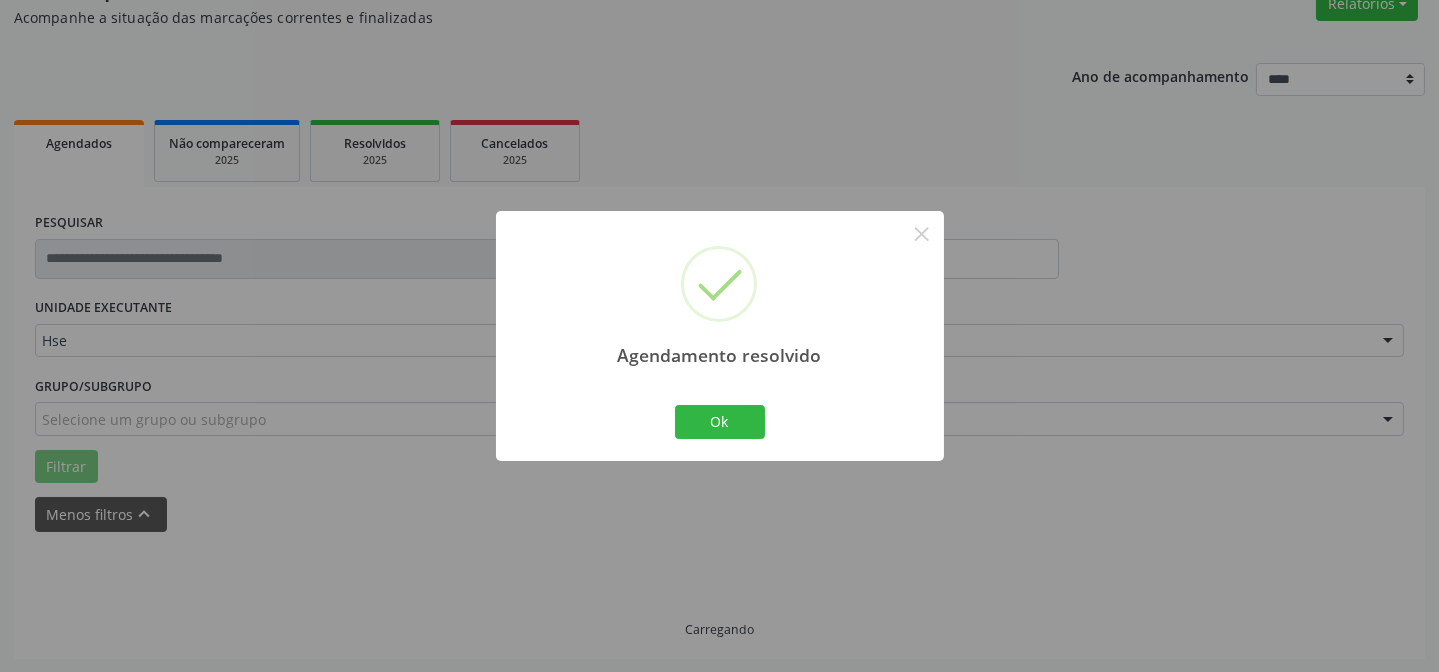 click on "Ok Cancel" at bounding box center (719, 422) 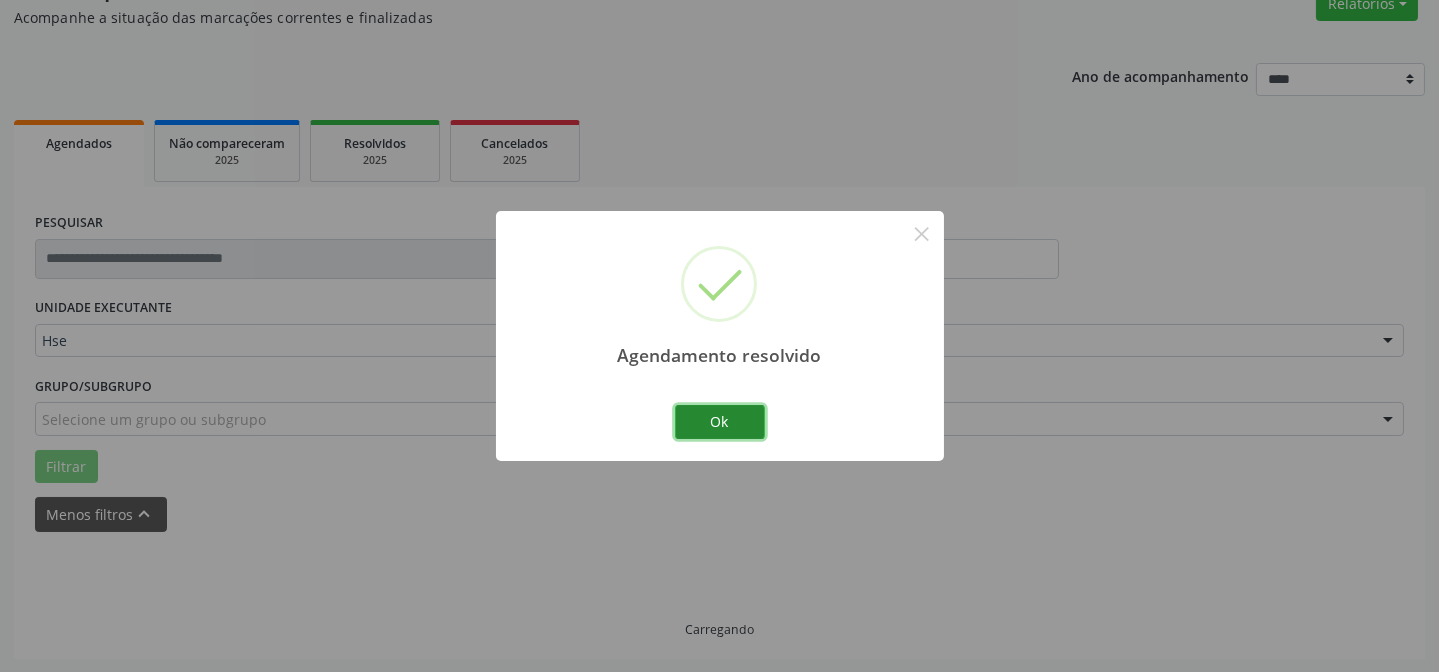 click on "Ok" at bounding box center [720, 422] 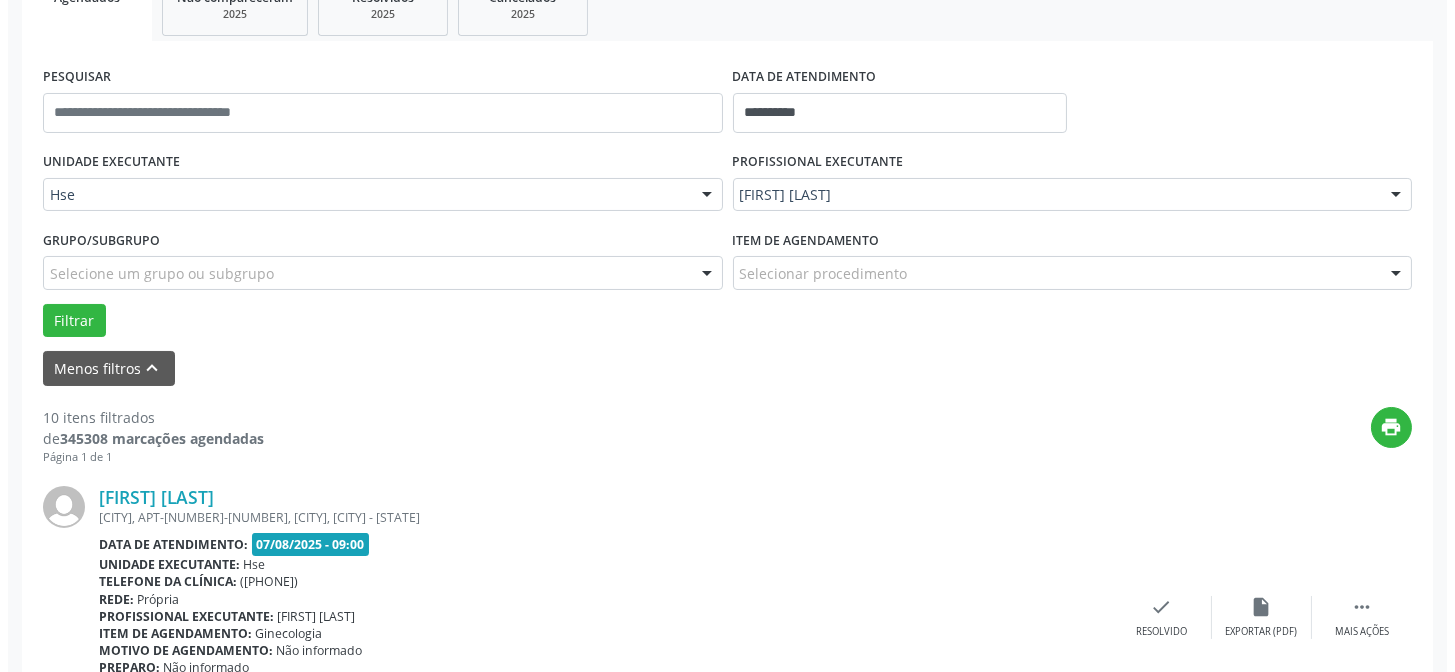 scroll, scrollTop: 360, scrollLeft: 0, axis: vertical 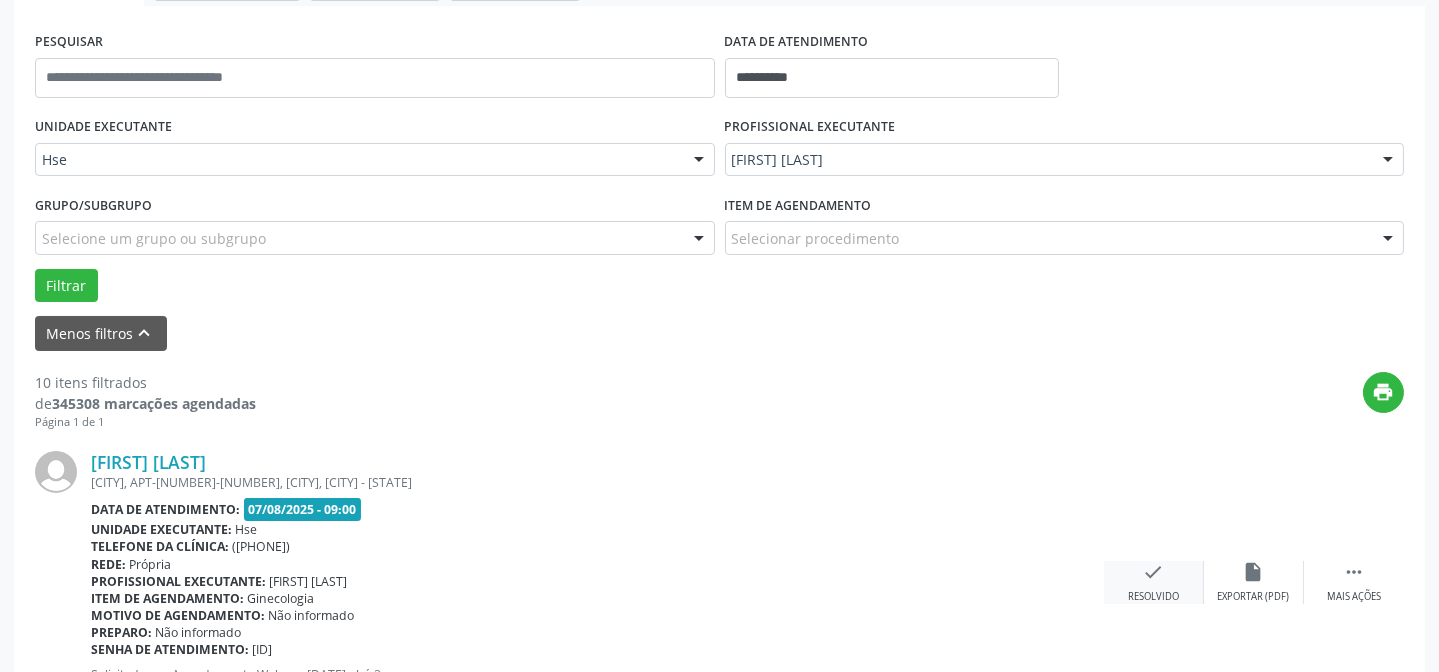 click on "Resolvido" at bounding box center [1153, 597] 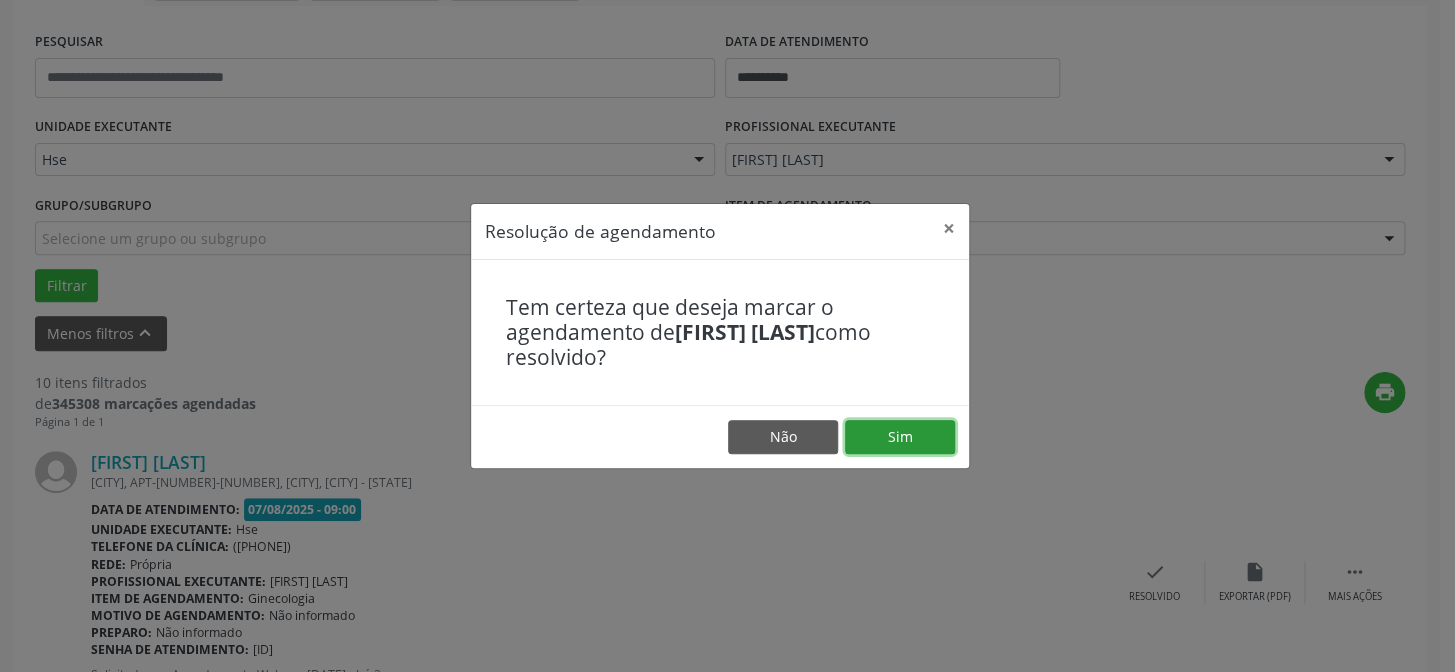 click on "Sim" at bounding box center [900, 437] 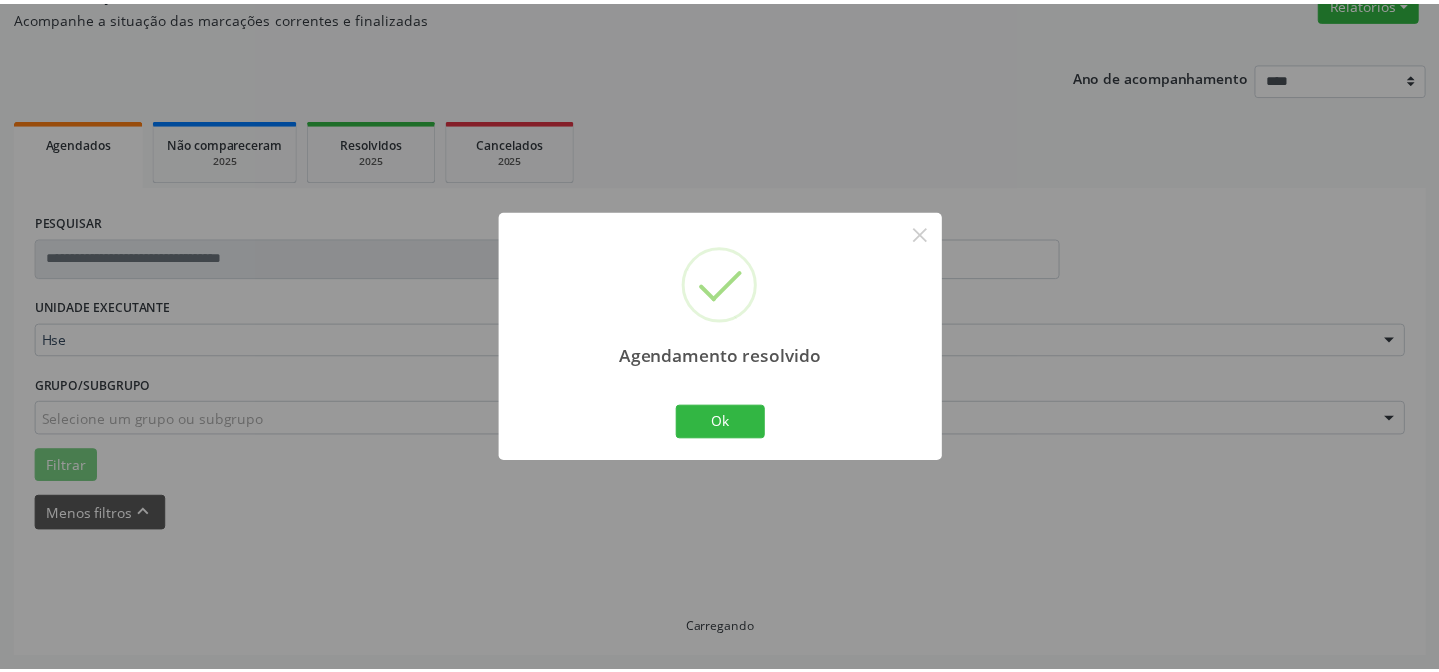 scroll, scrollTop: 179, scrollLeft: 0, axis: vertical 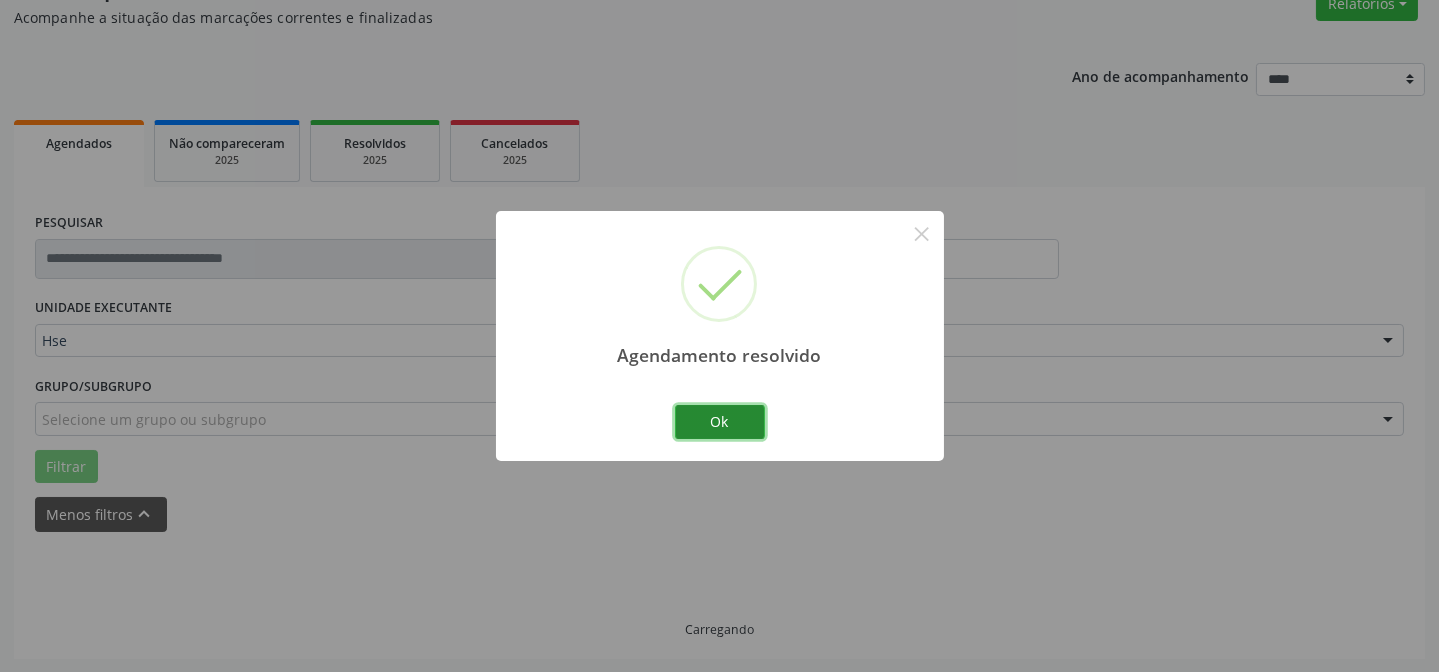 click on "Ok" at bounding box center [720, 422] 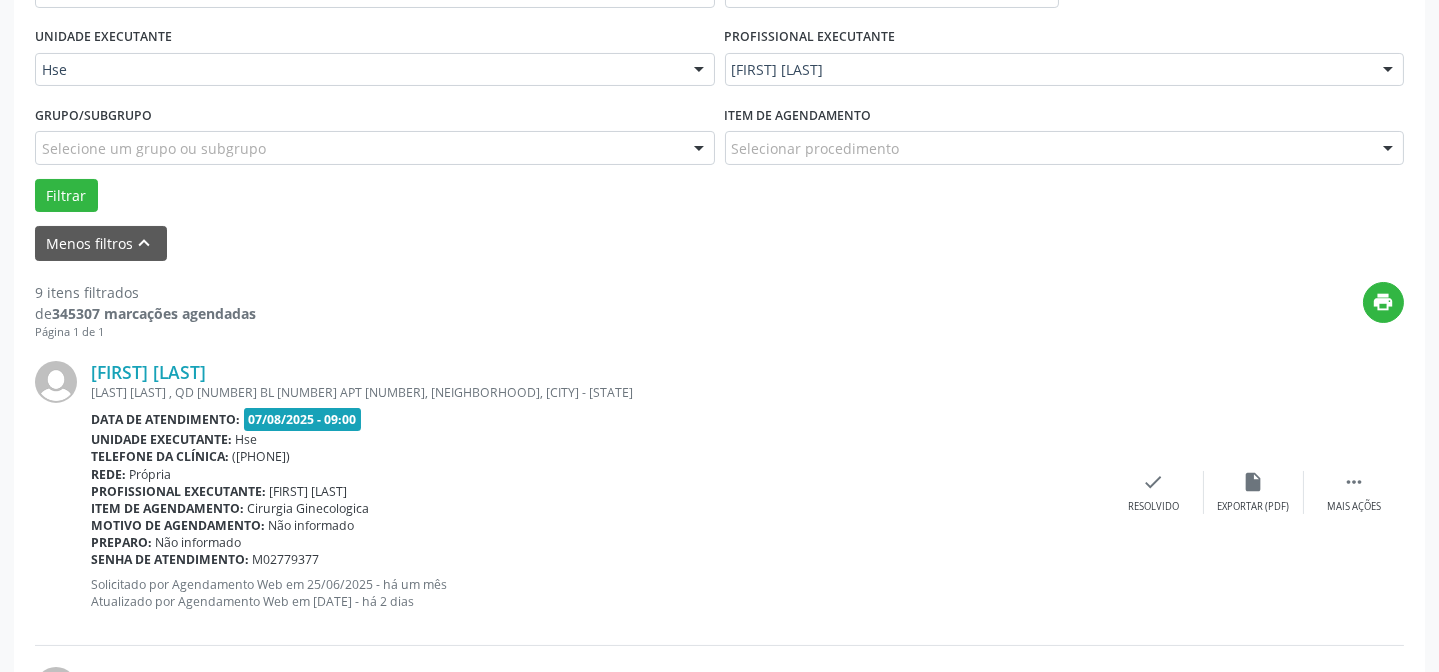 scroll, scrollTop: 451, scrollLeft: 0, axis: vertical 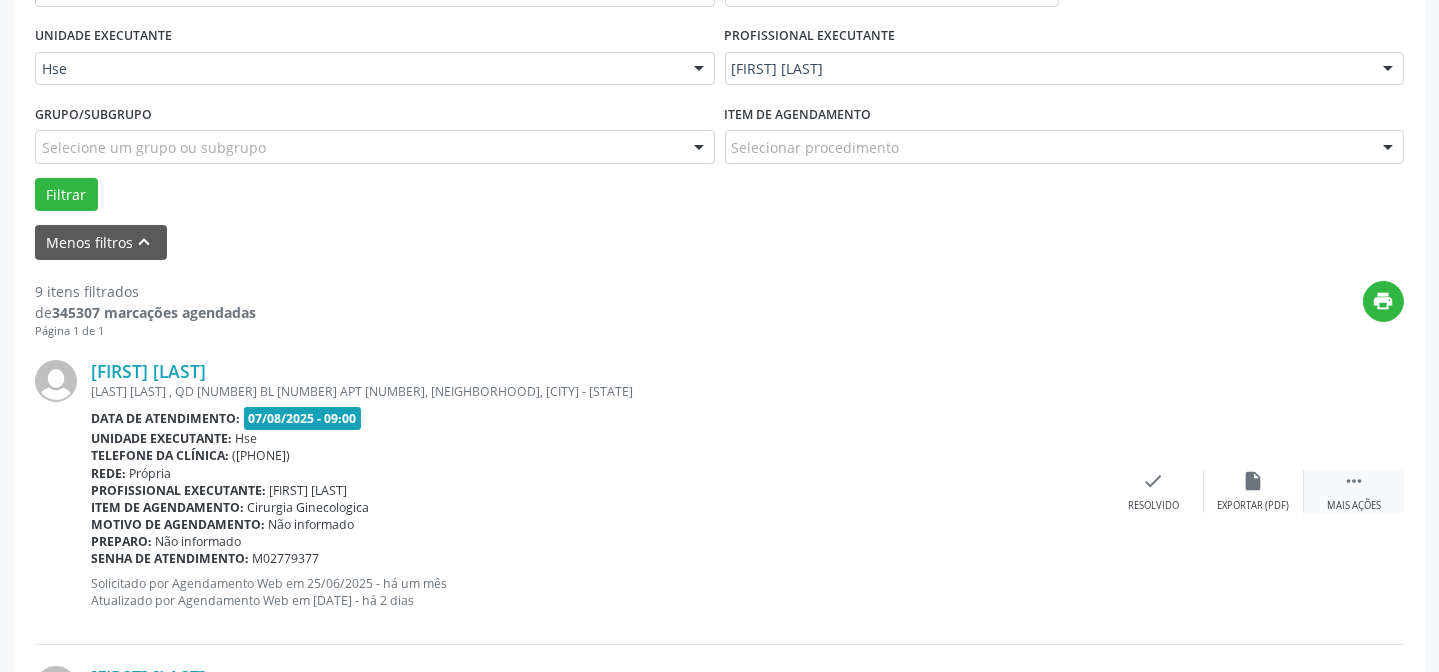 click on "
Mais ações" at bounding box center (1354, 491) 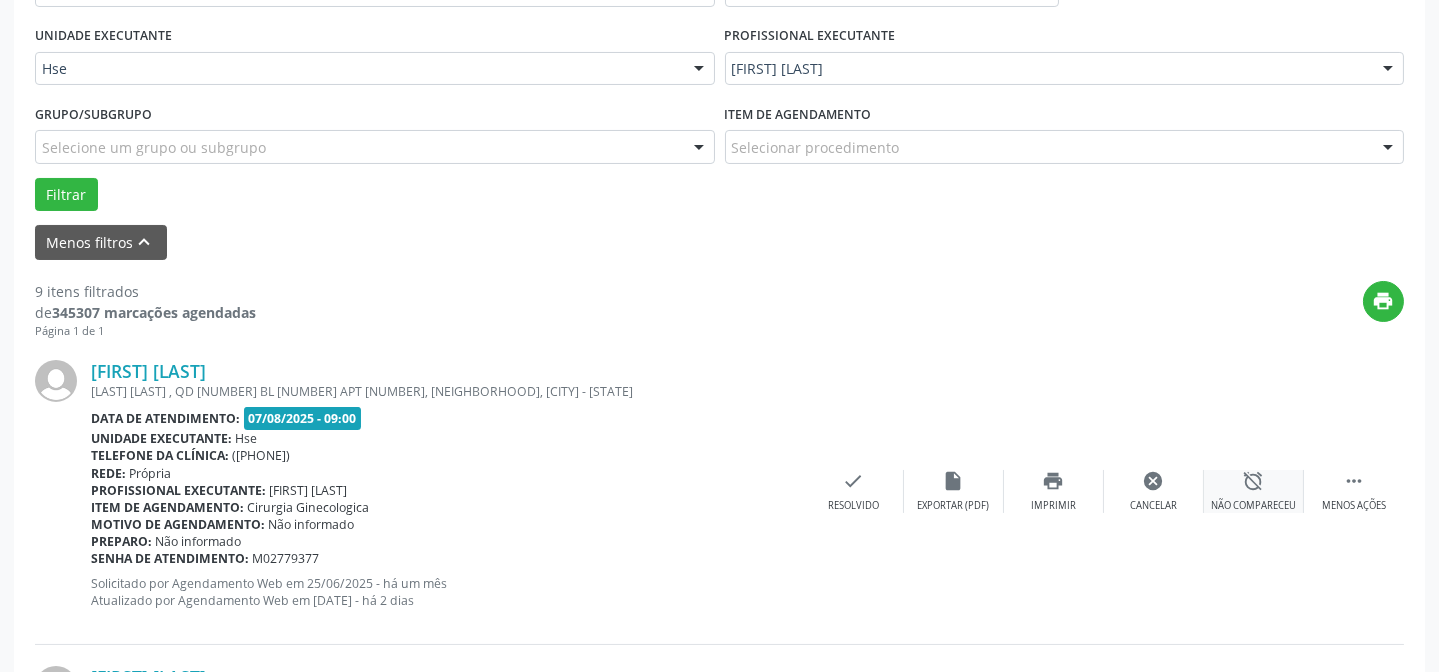 click on "alarm_off" at bounding box center [1254, 481] 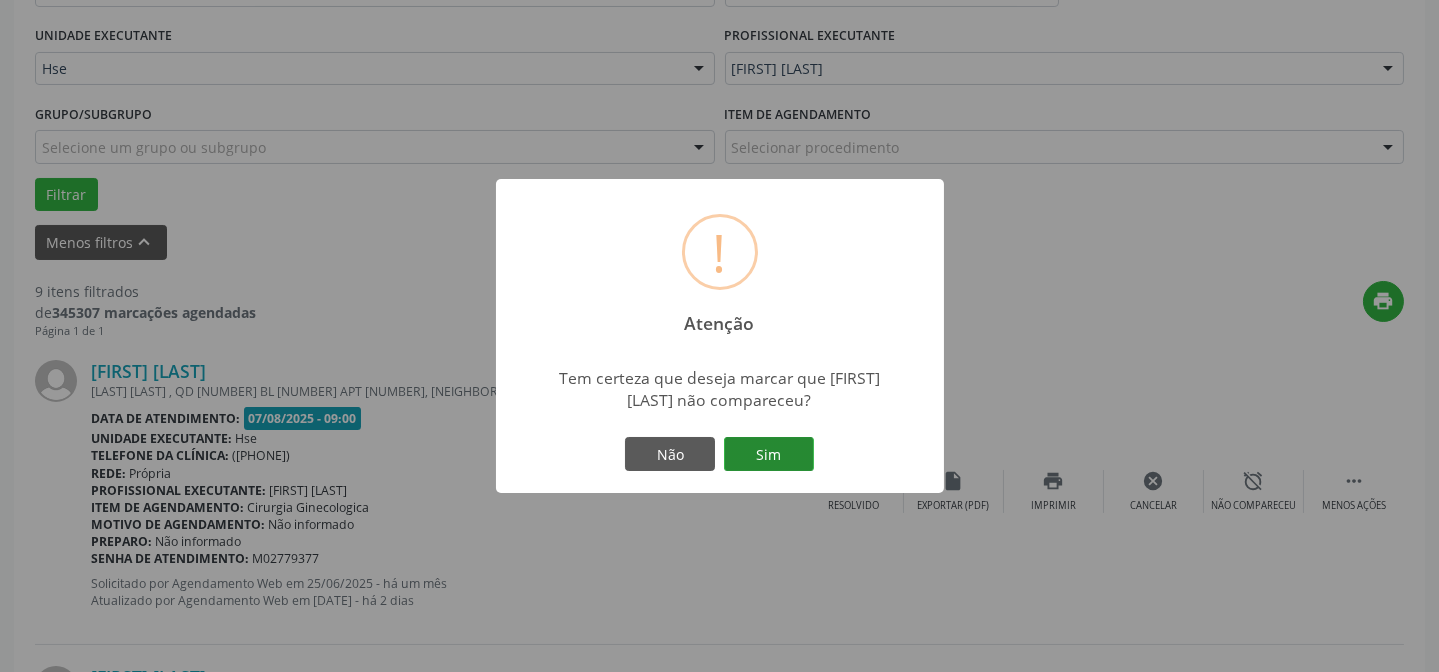 click on "Sim" at bounding box center (769, 454) 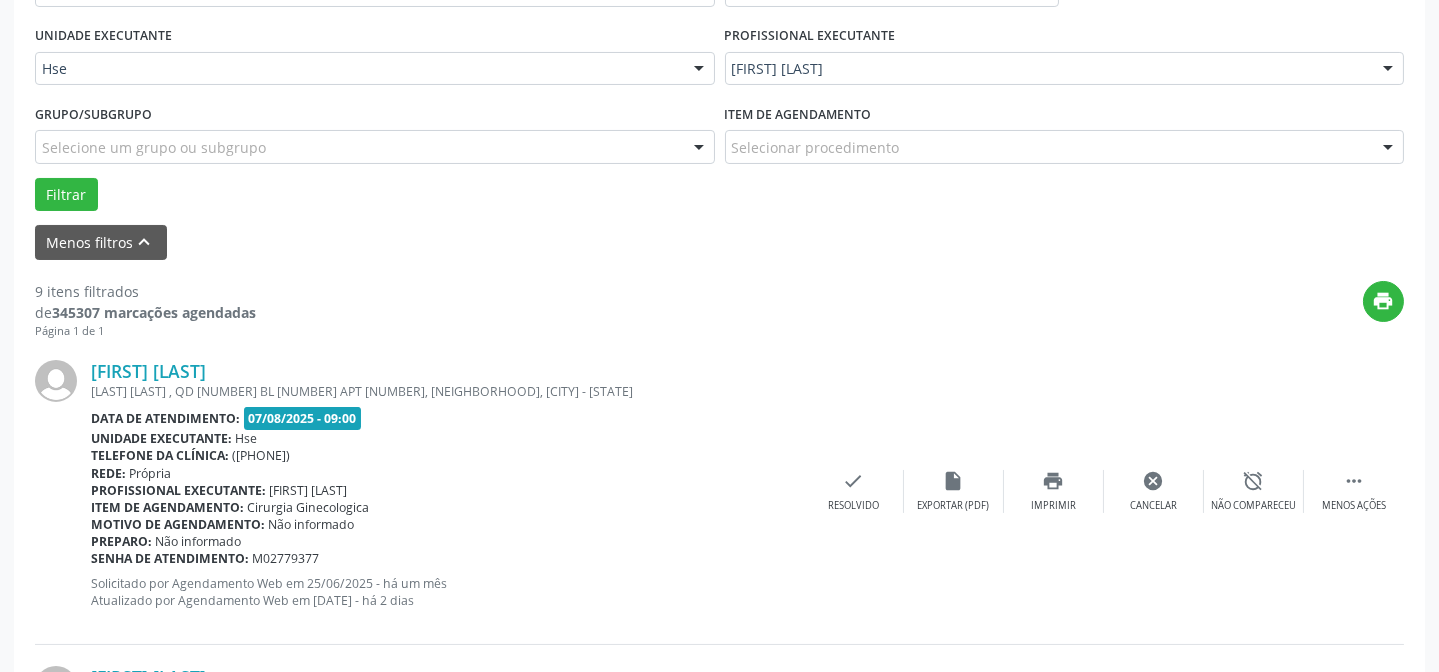 scroll, scrollTop: 200, scrollLeft: 0, axis: vertical 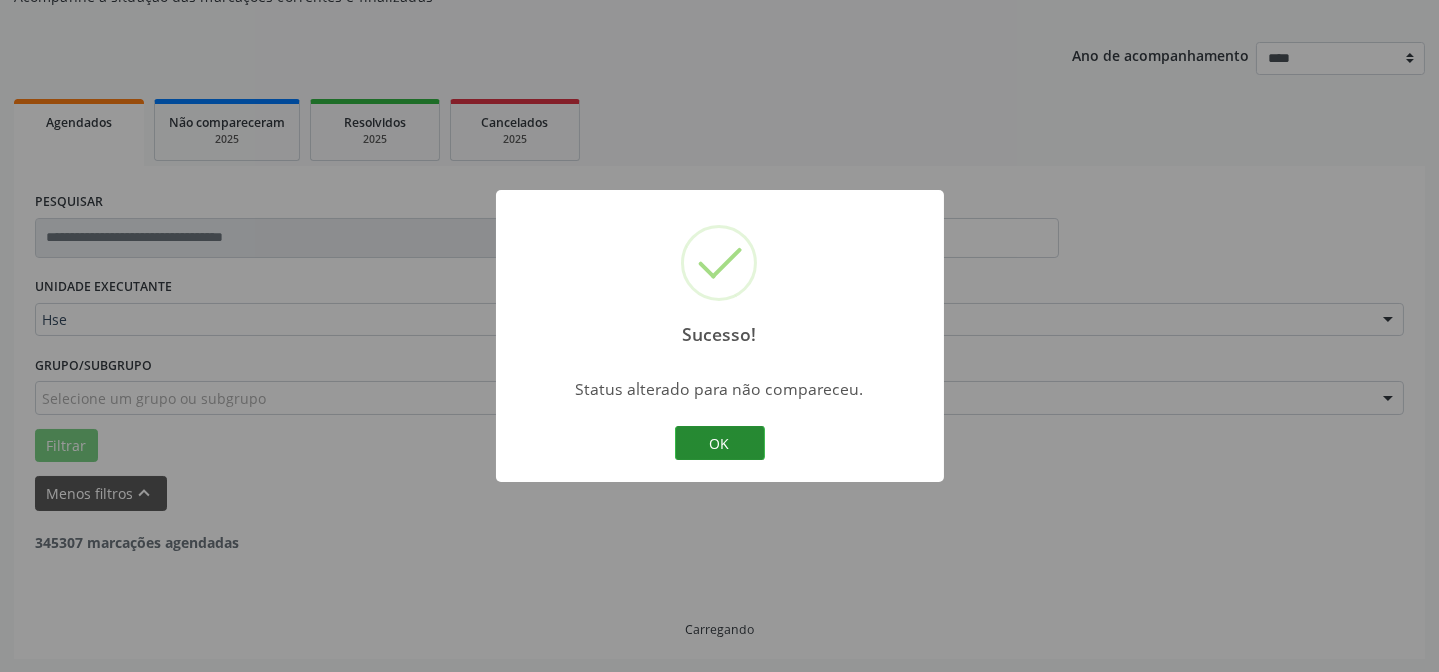 click on "OK" at bounding box center (720, 443) 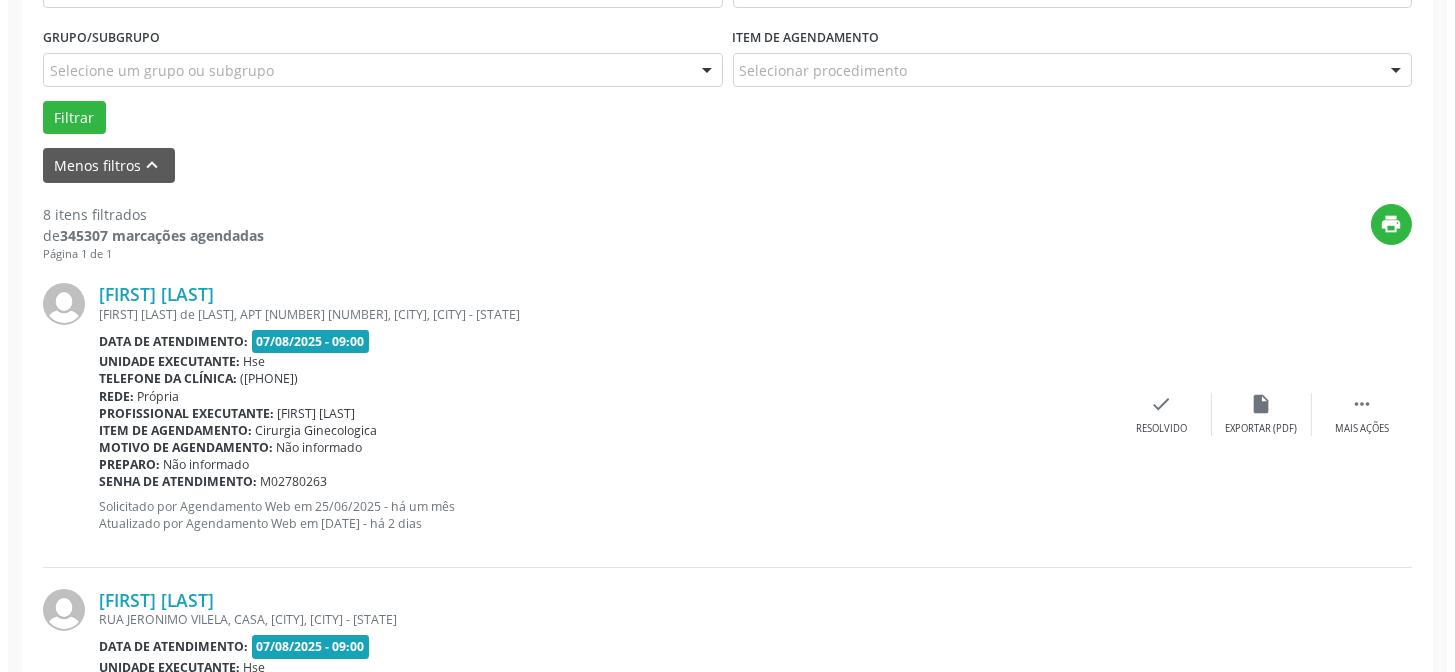 scroll, scrollTop: 563, scrollLeft: 0, axis: vertical 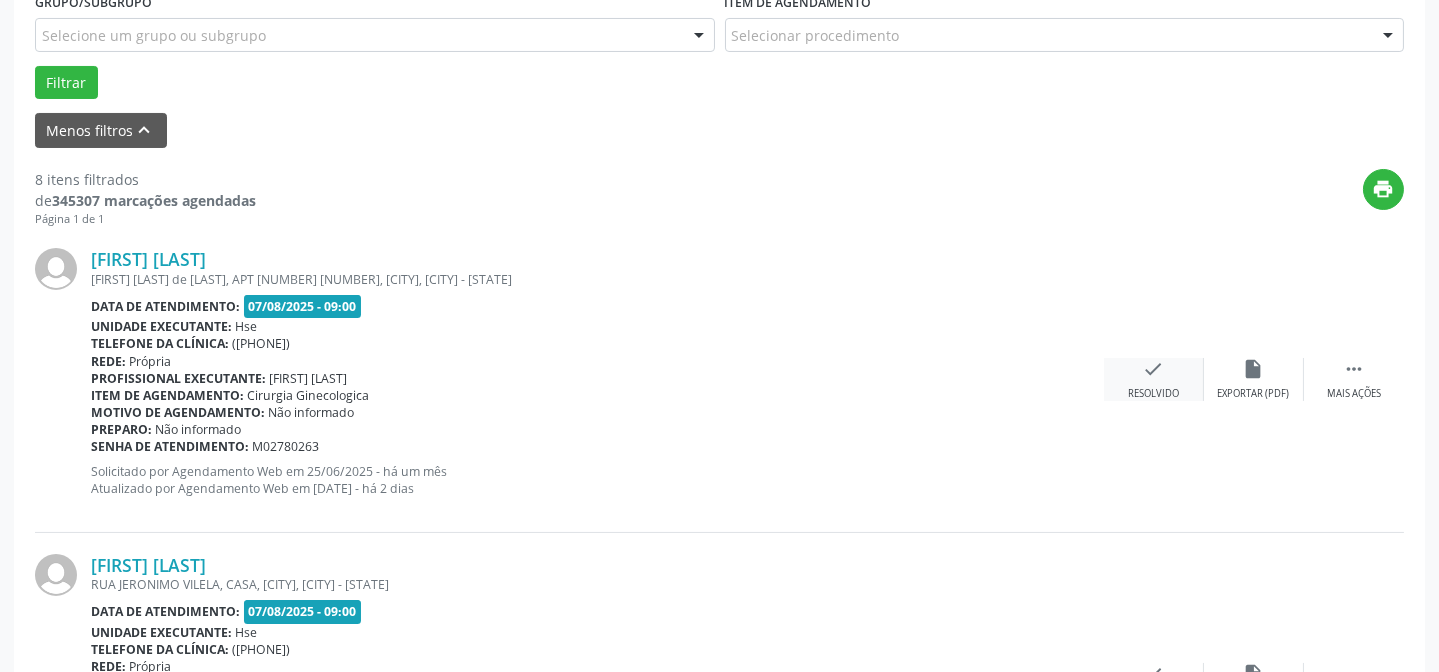 click on "Resolvido" at bounding box center [1153, 394] 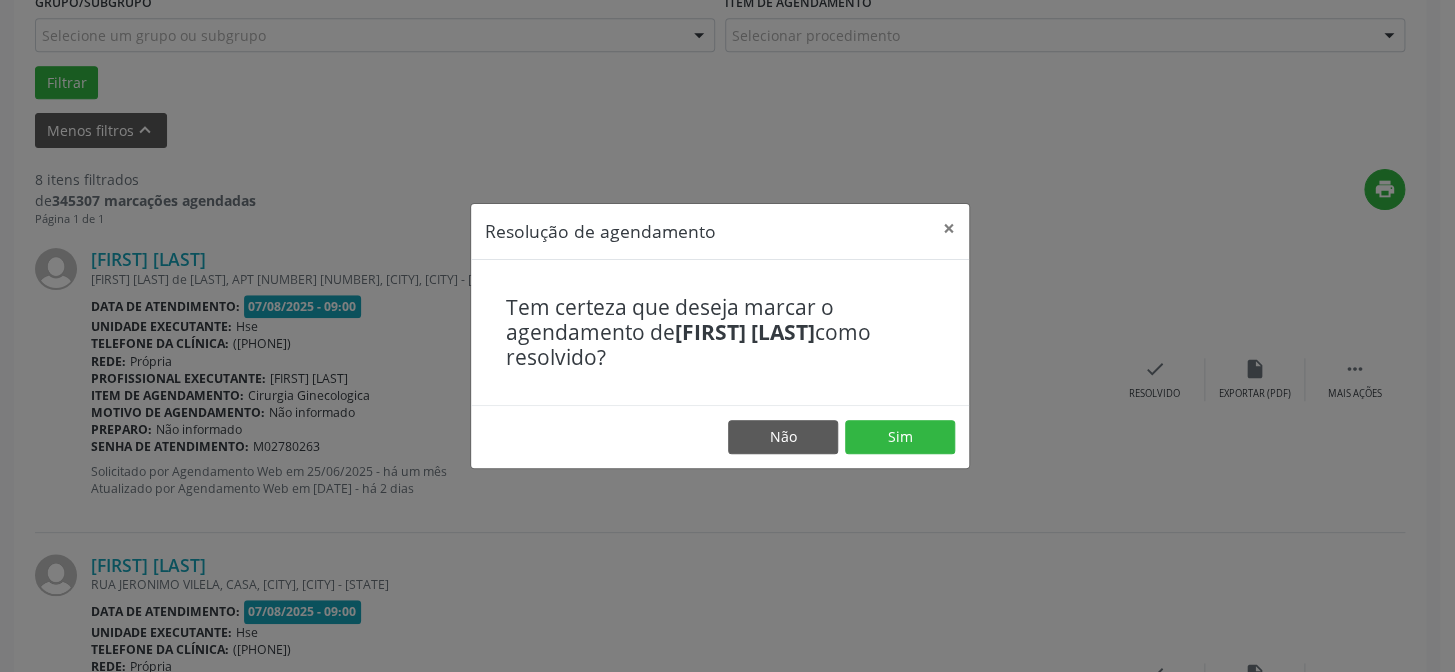 click on "Não Sim" at bounding box center [720, 436] 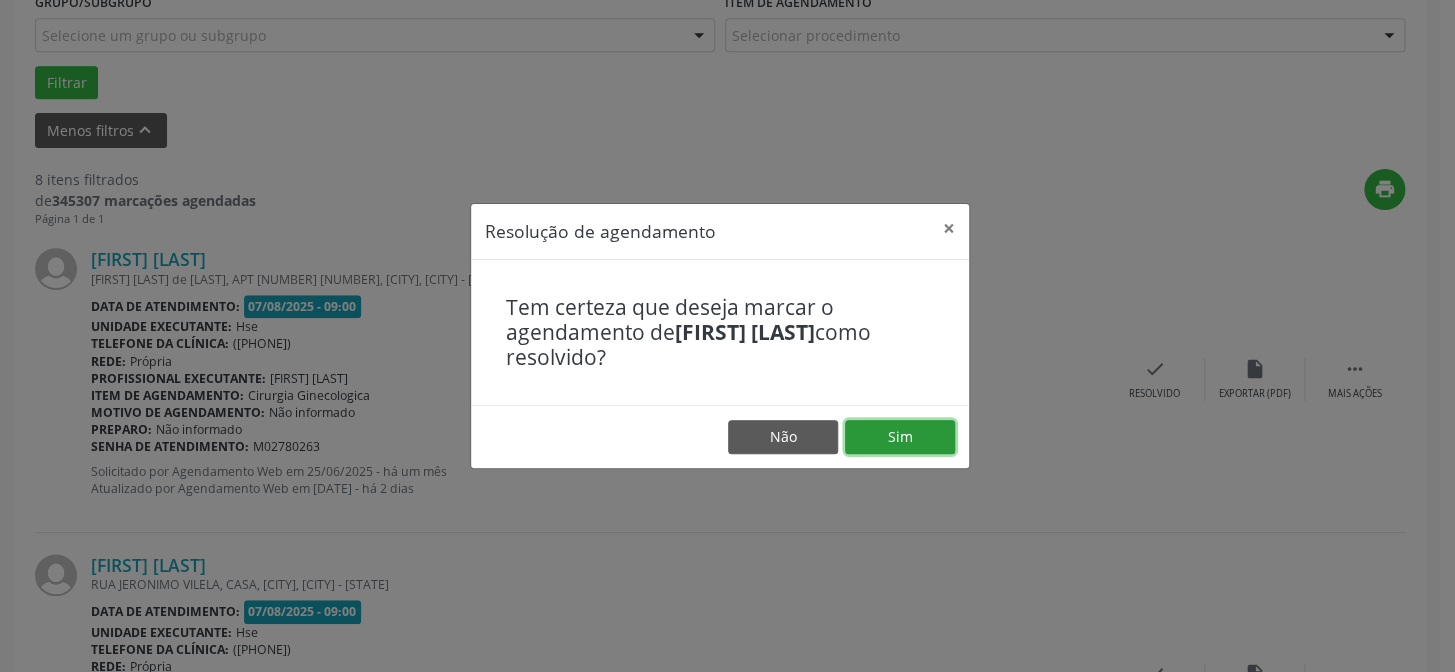 click on "Sim" at bounding box center (900, 437) 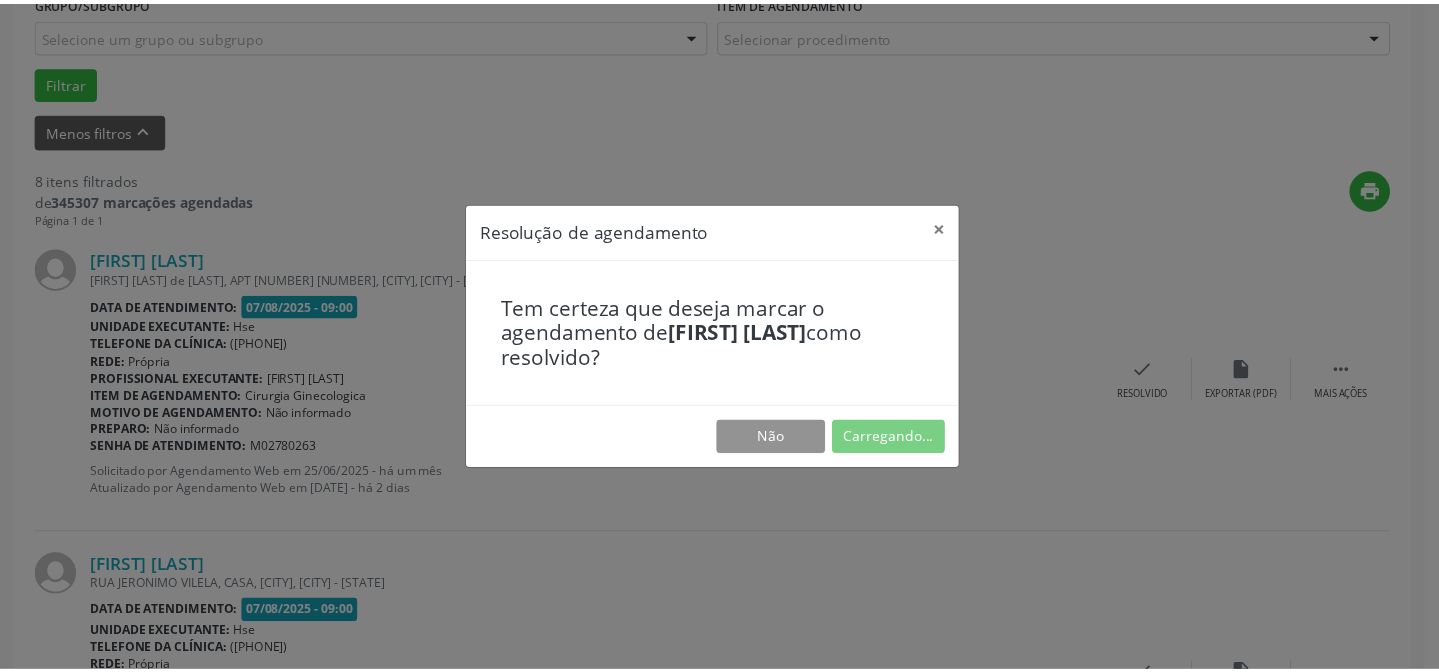 scroll, scrollTop: 179, scrollLeft: 0, axis: vertical 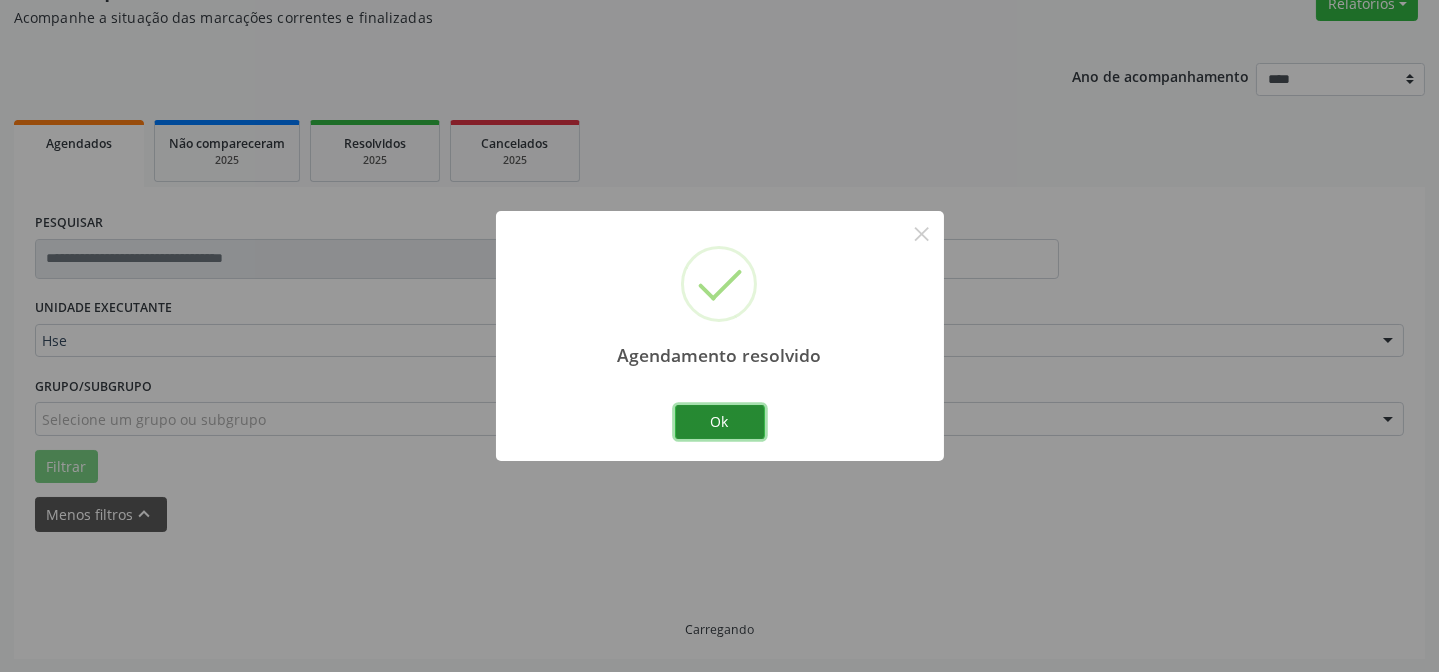 click on "Ok" at bounding box center [720, 422] 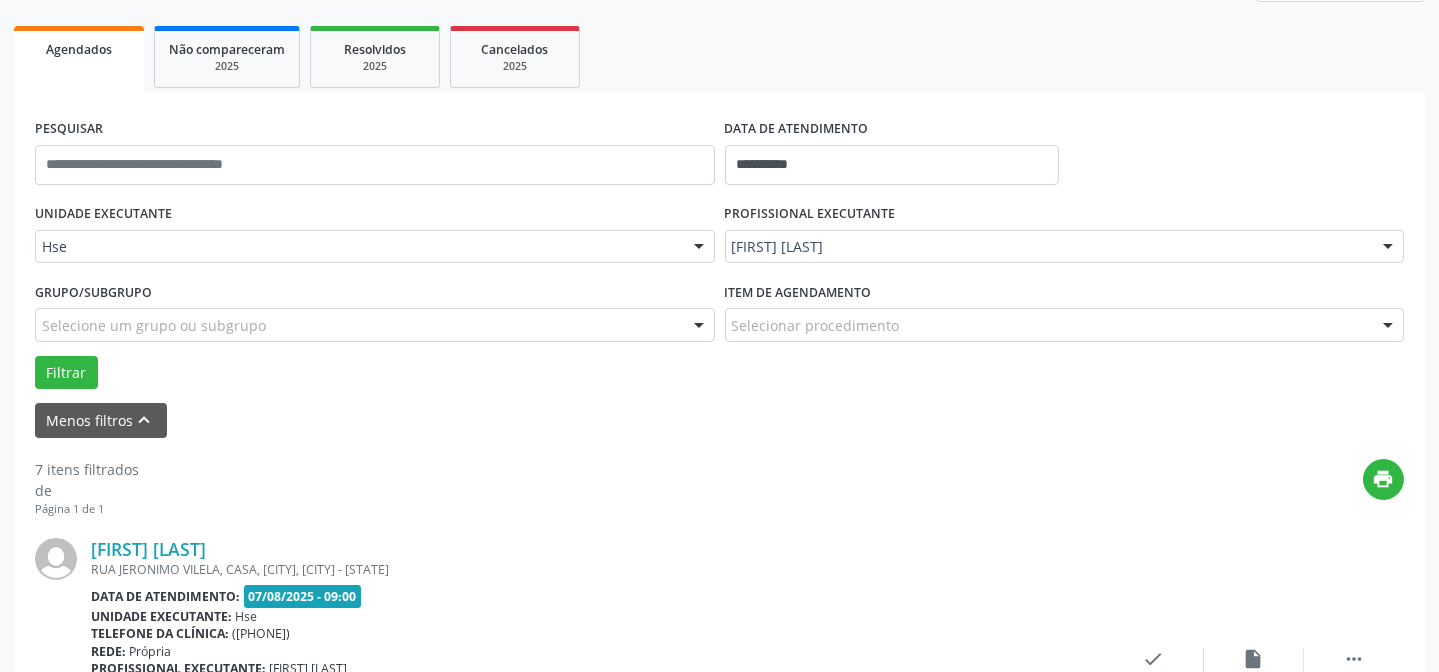 scroll, scrollTop: 360, scrollLeft: 0, axis: vertical 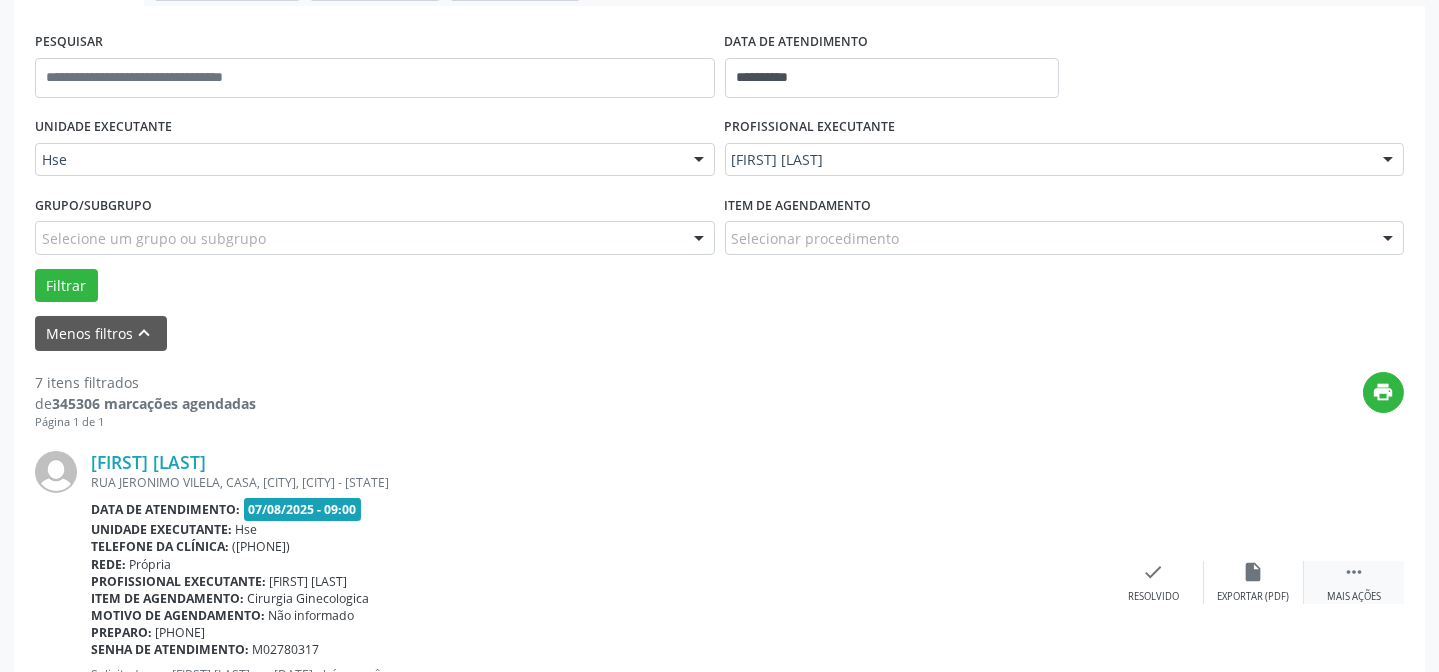 click on "" at bounding box center (1354, 572) 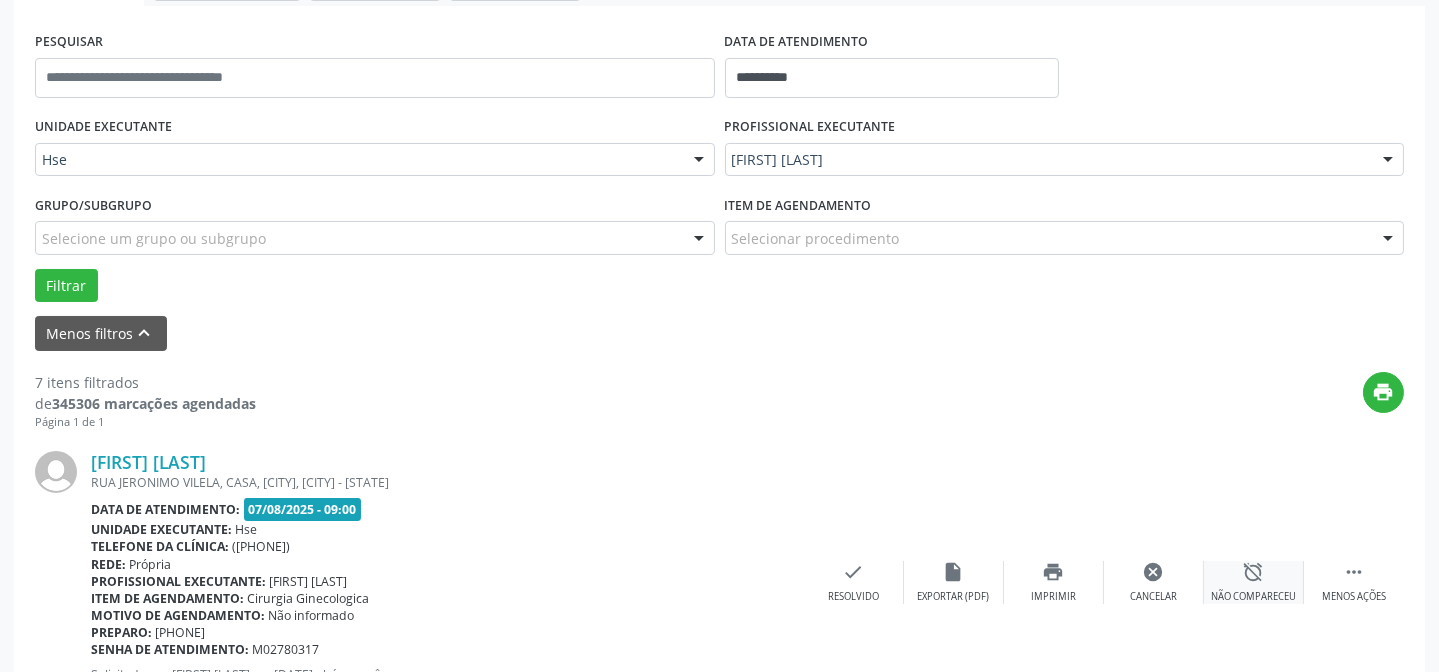 click on "alarm_off" at bounding box center [1254, 572] 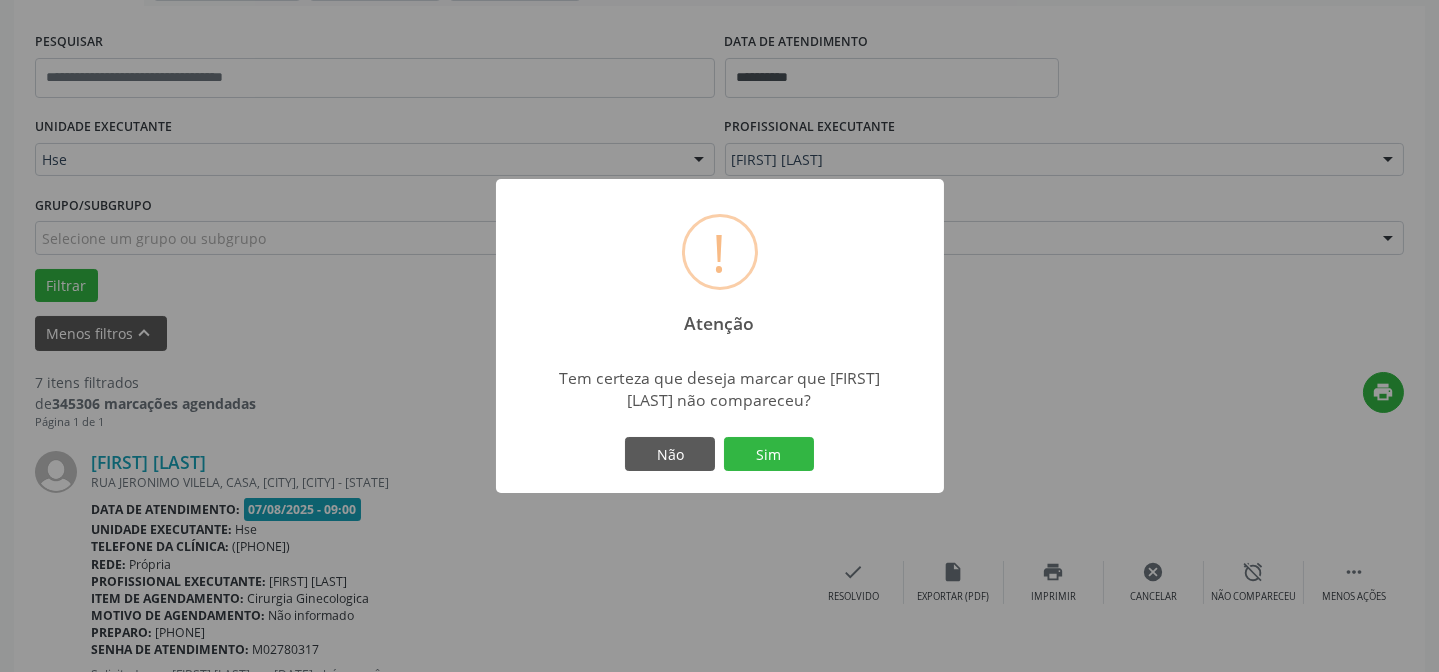 click on "Não Sim" at bounding box center [720, 454] 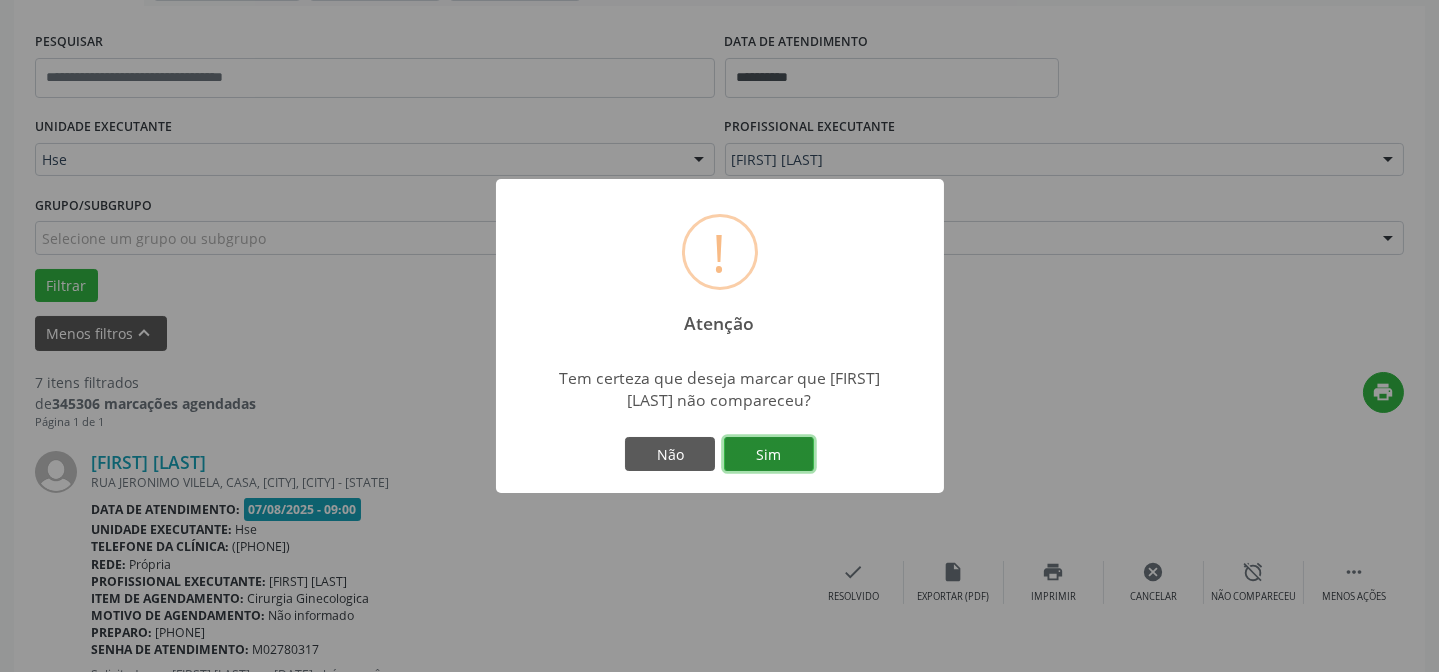 click on "Sim" at bounding box center [769, 454] 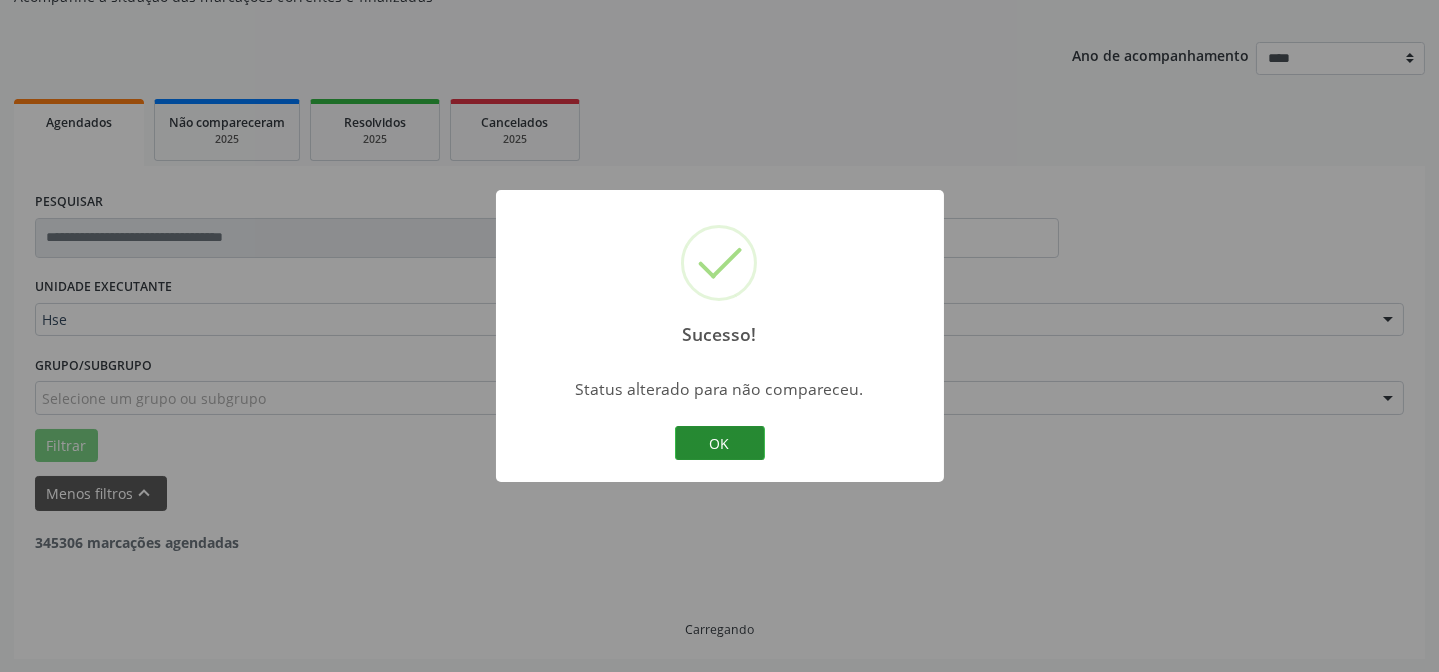 click on "OK" at bounding box center (720, 443) 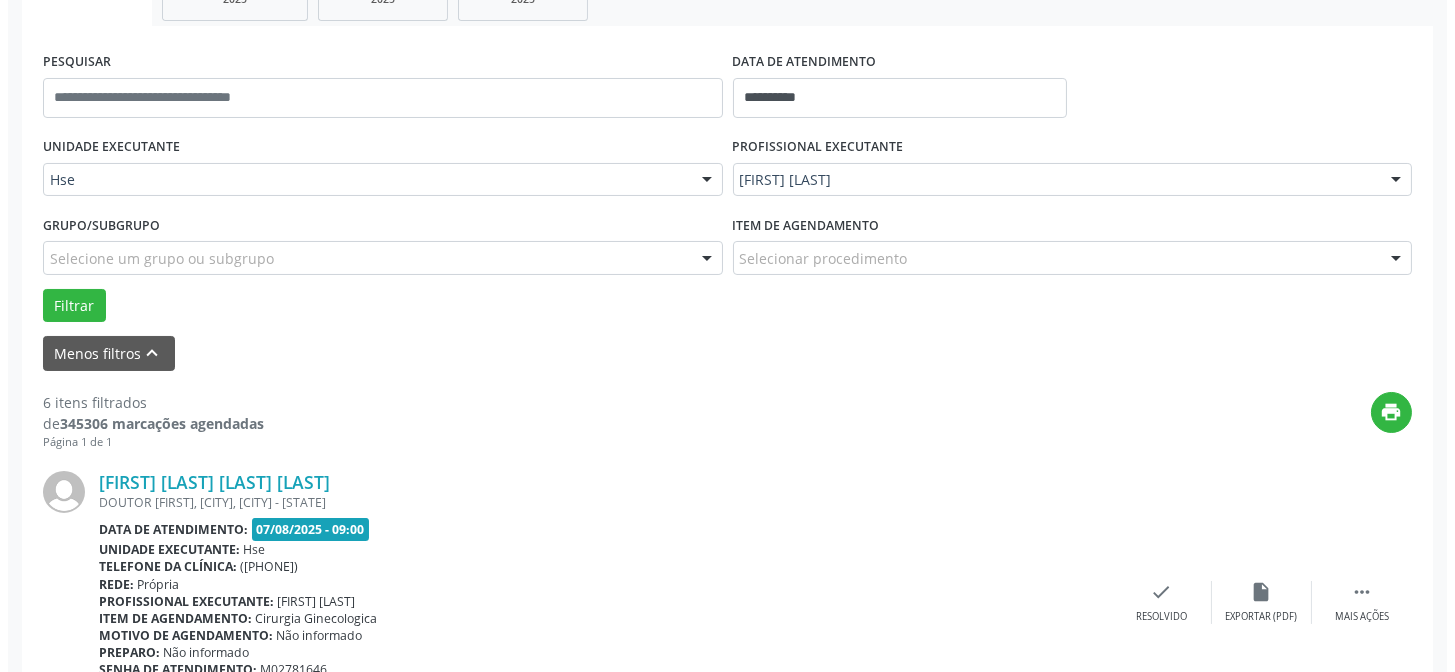 scroll, scrollTop: 381, scrollLeft: 0, axis: vertical 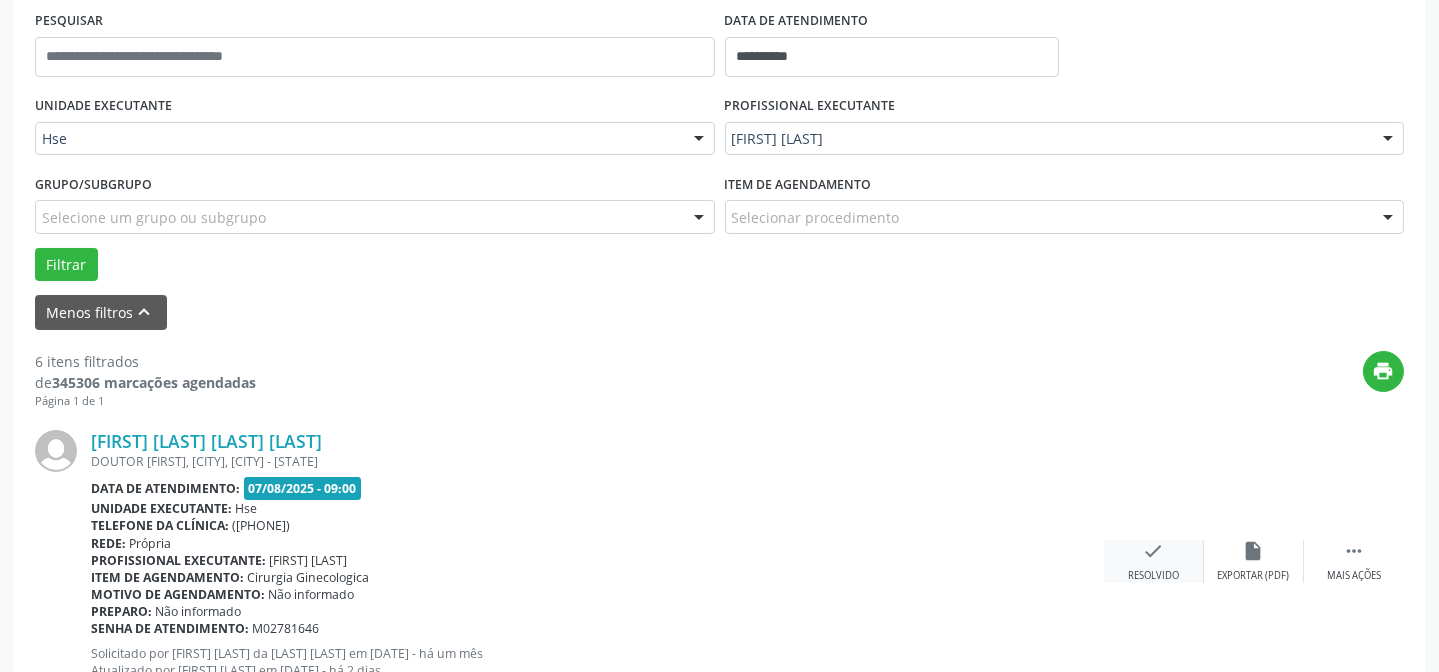 click on "check
Resolvido" at bounding box center [1154, 561] 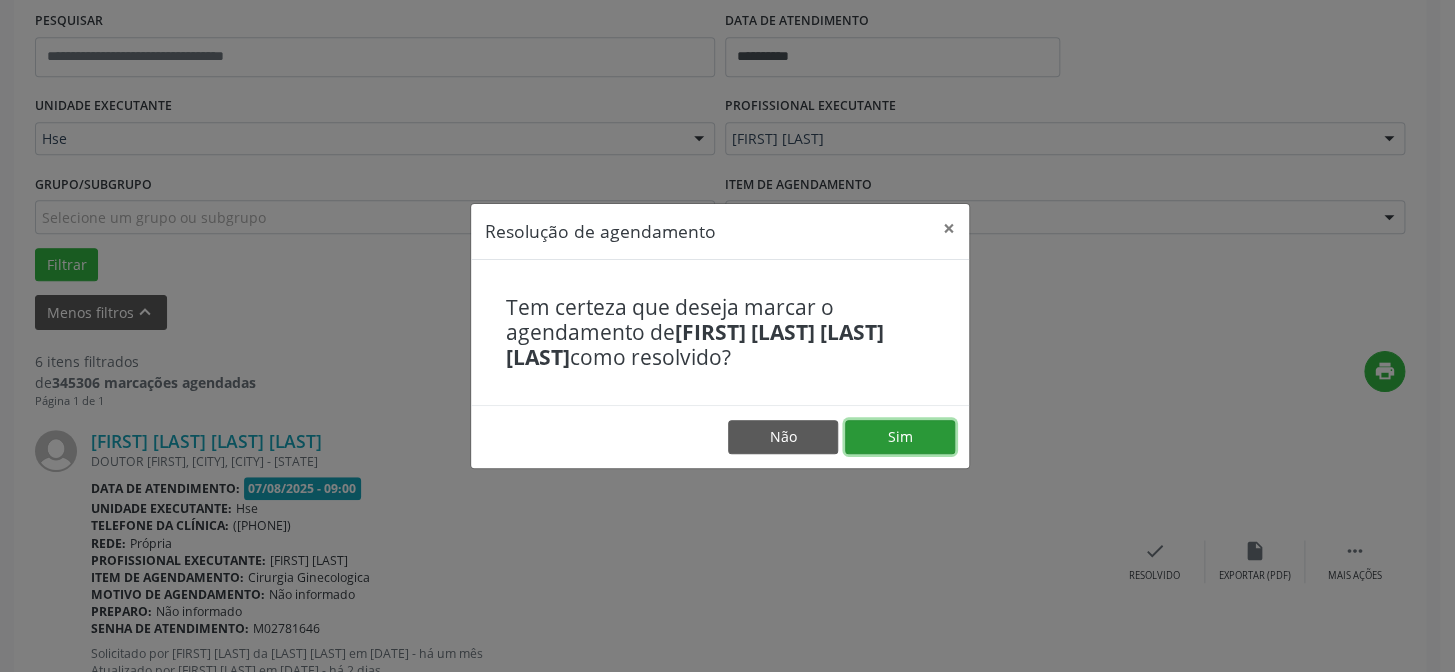 click on "Sim" at bounding box center (900, 437) 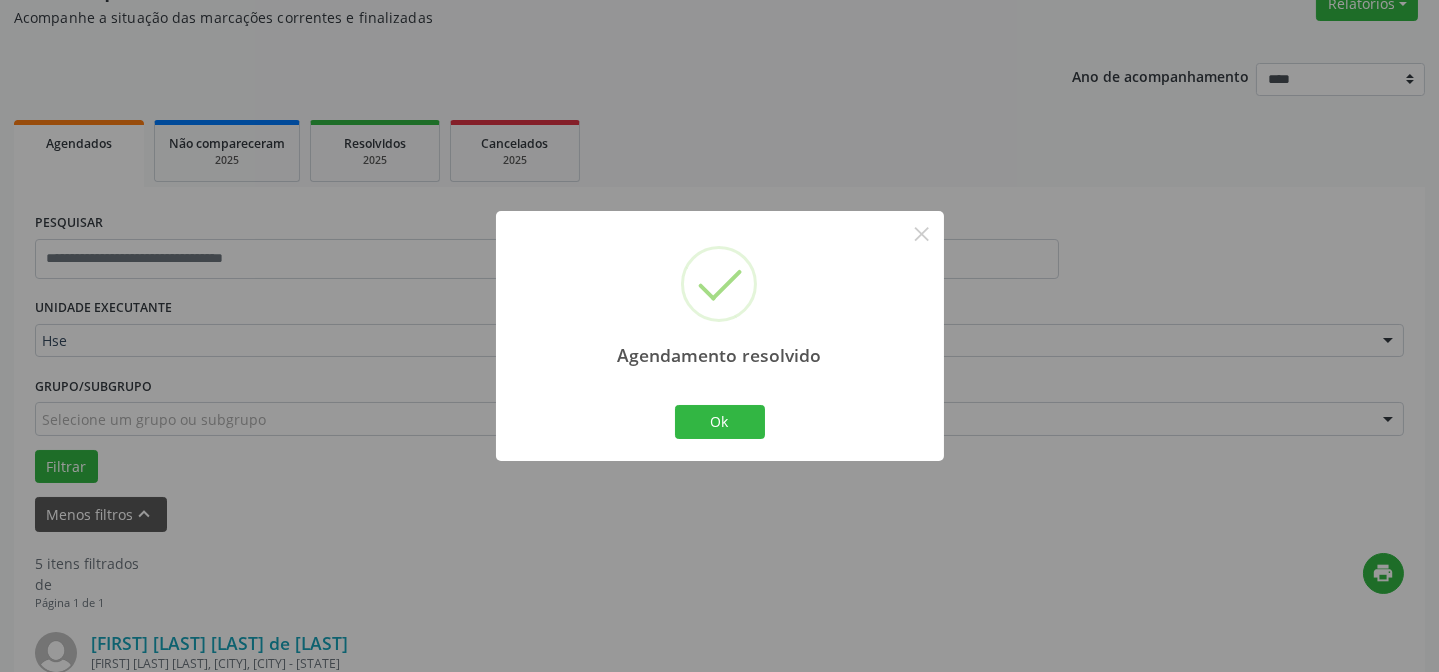 scroll, scrollTop: 381, scrollLeft: 0, axis: vertical 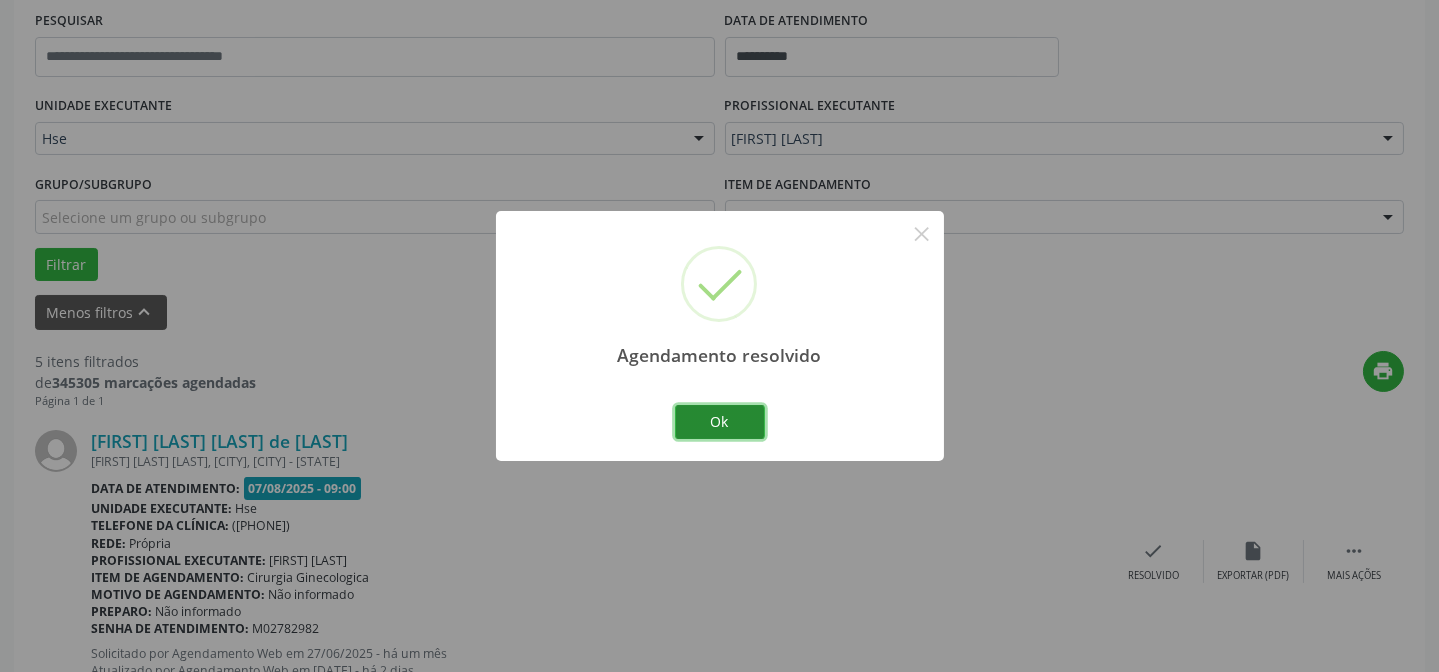 click on "Ok" at bounding box center (720, 422) 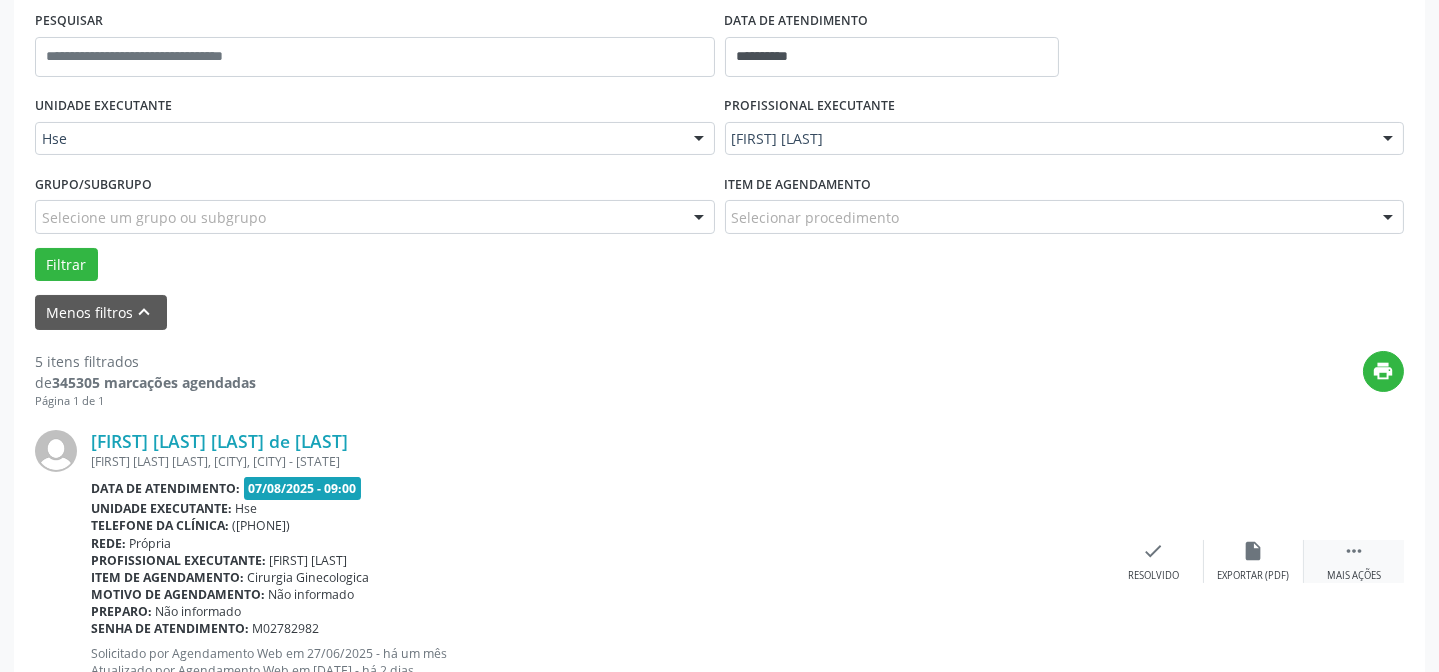 click on "" at bounding box center [1354, 551] 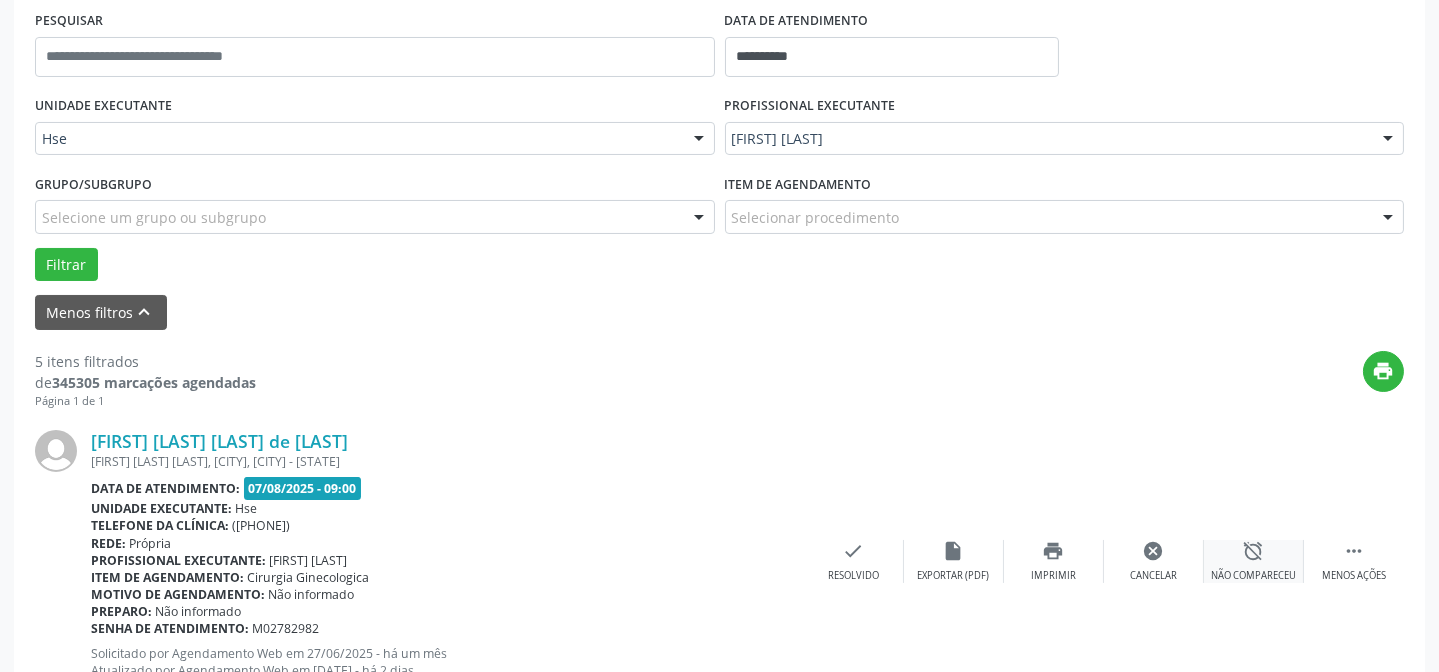 click on "alarm_off
Não compareceu" at bounding box center [1254, 561] 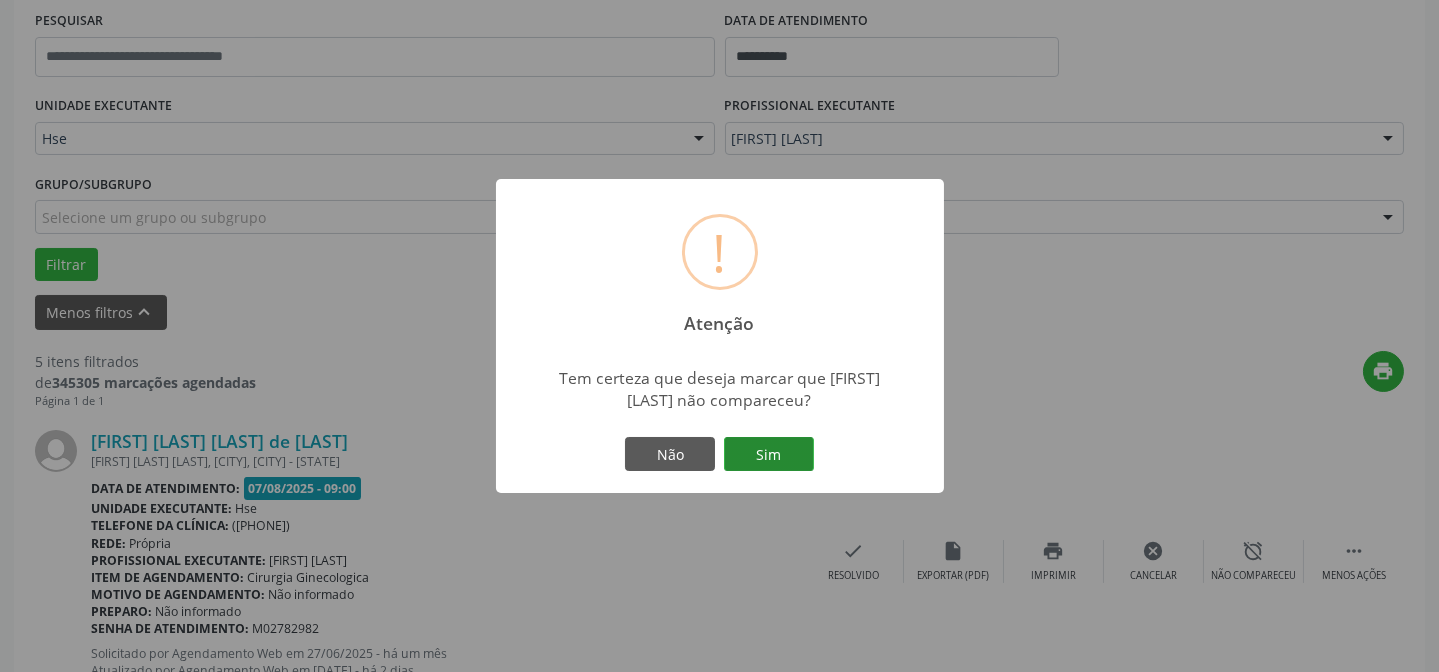 click on "Sim" at bounding box center (769, 454) 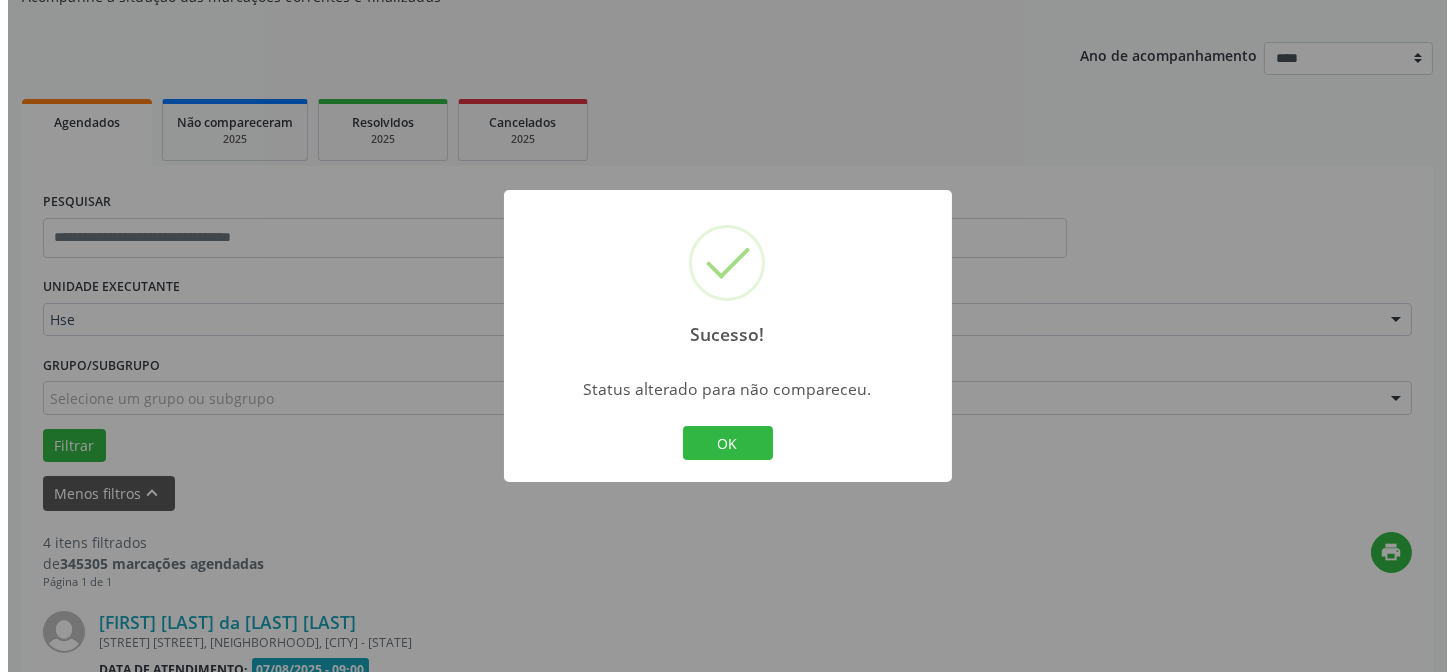 scroll, scrollTop: 381, scrollLeft: 0, axis: vertical 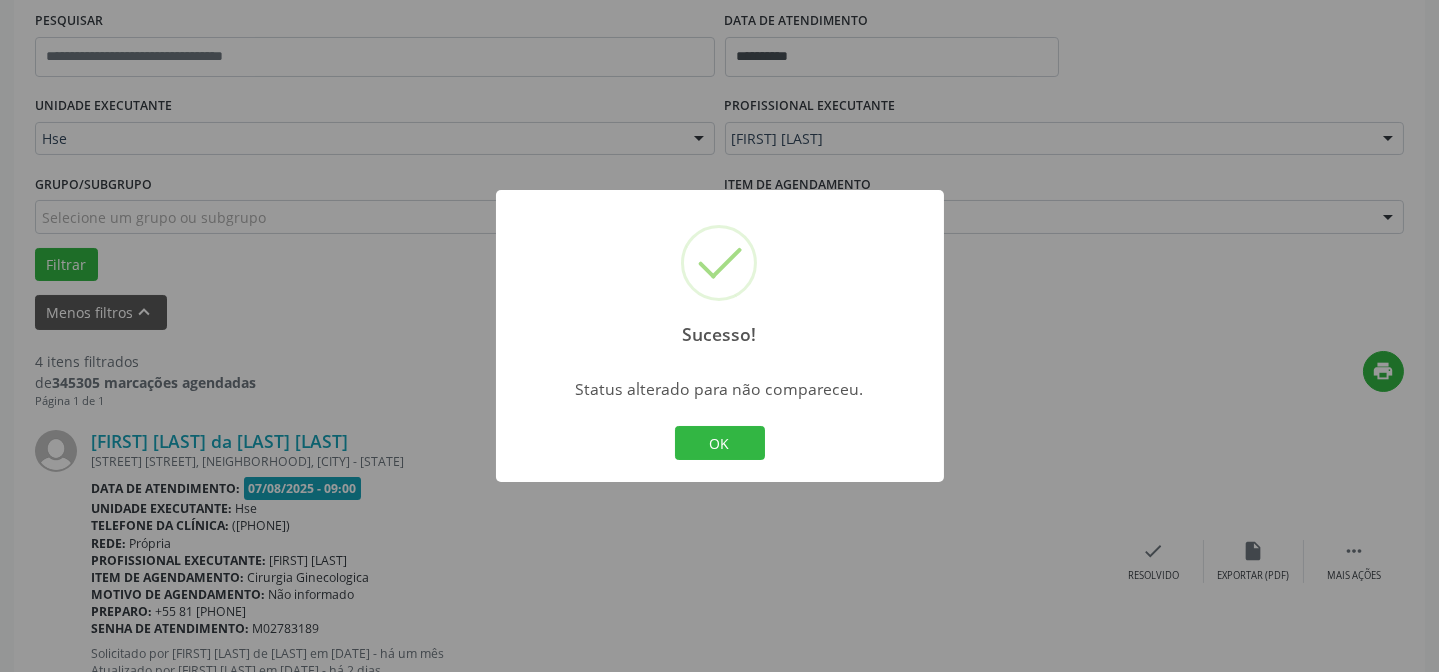 click on "Sucesso! × Status alterado para não compareceu. OK Cancel" at bounding box center [720, 336] 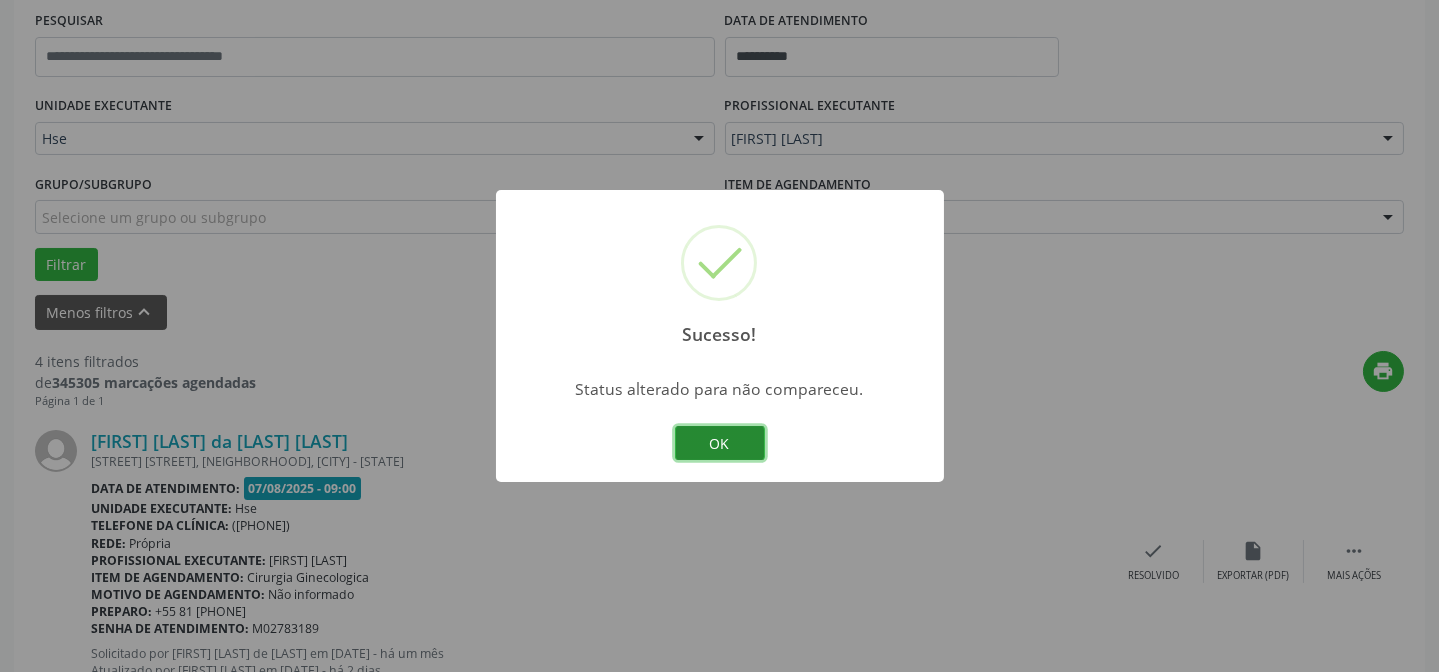 click on "OK" at bounding box center [720, 443] 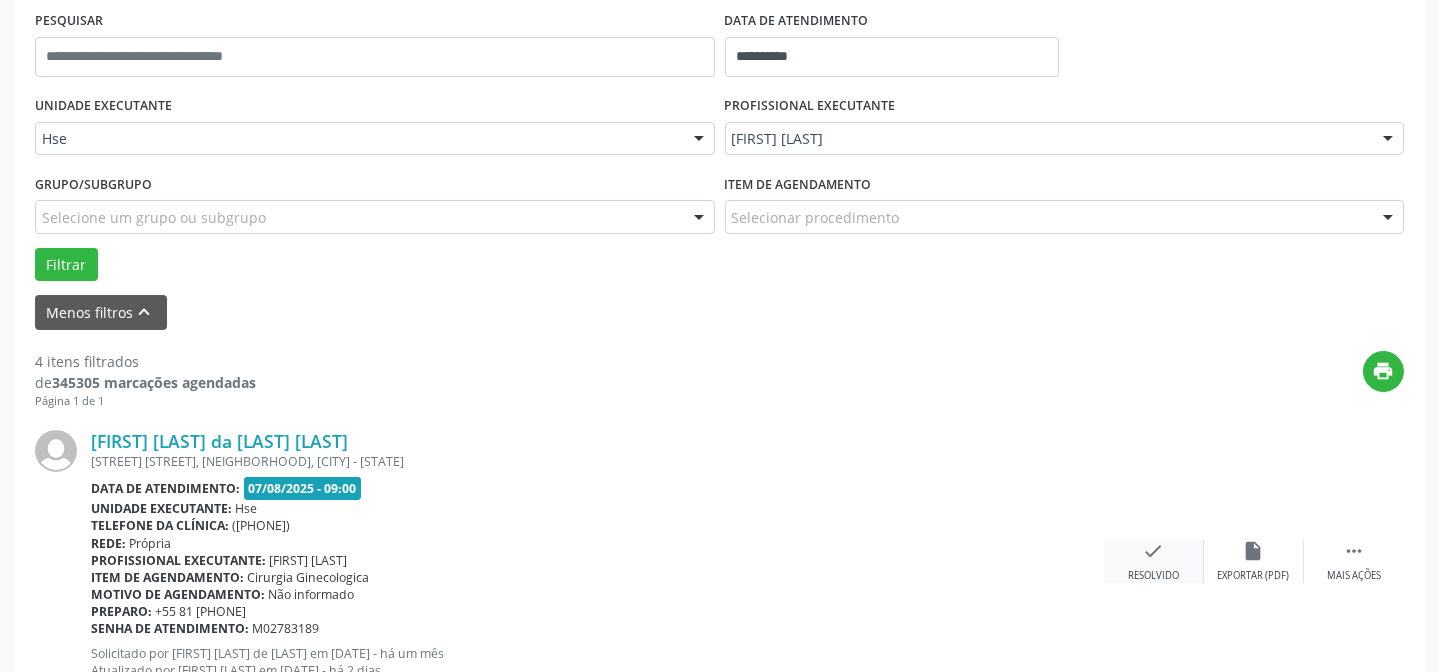 click on "check
Resolvido" at bounding box center [1154, 561] 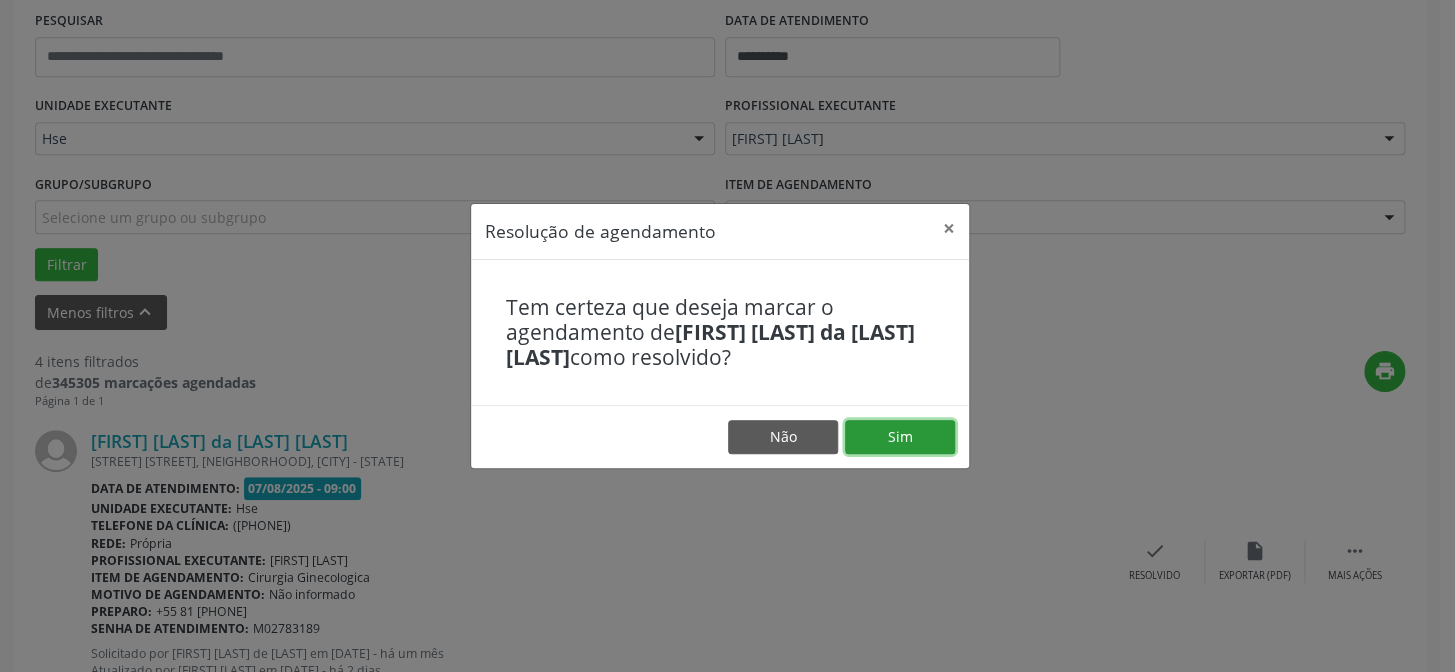 click on "Sim" at bounding box center (900, 437) 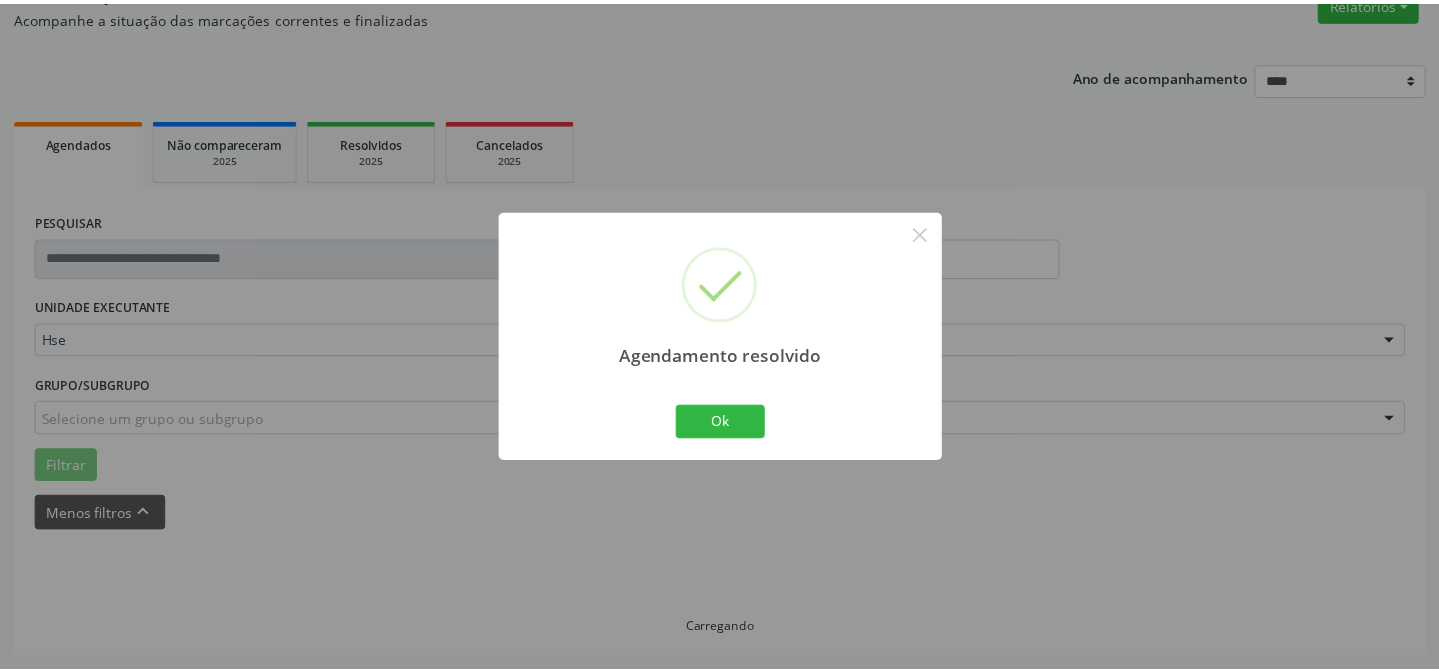 scroll, scrollTop: 179, scrollLeft: 0, axis: vertical 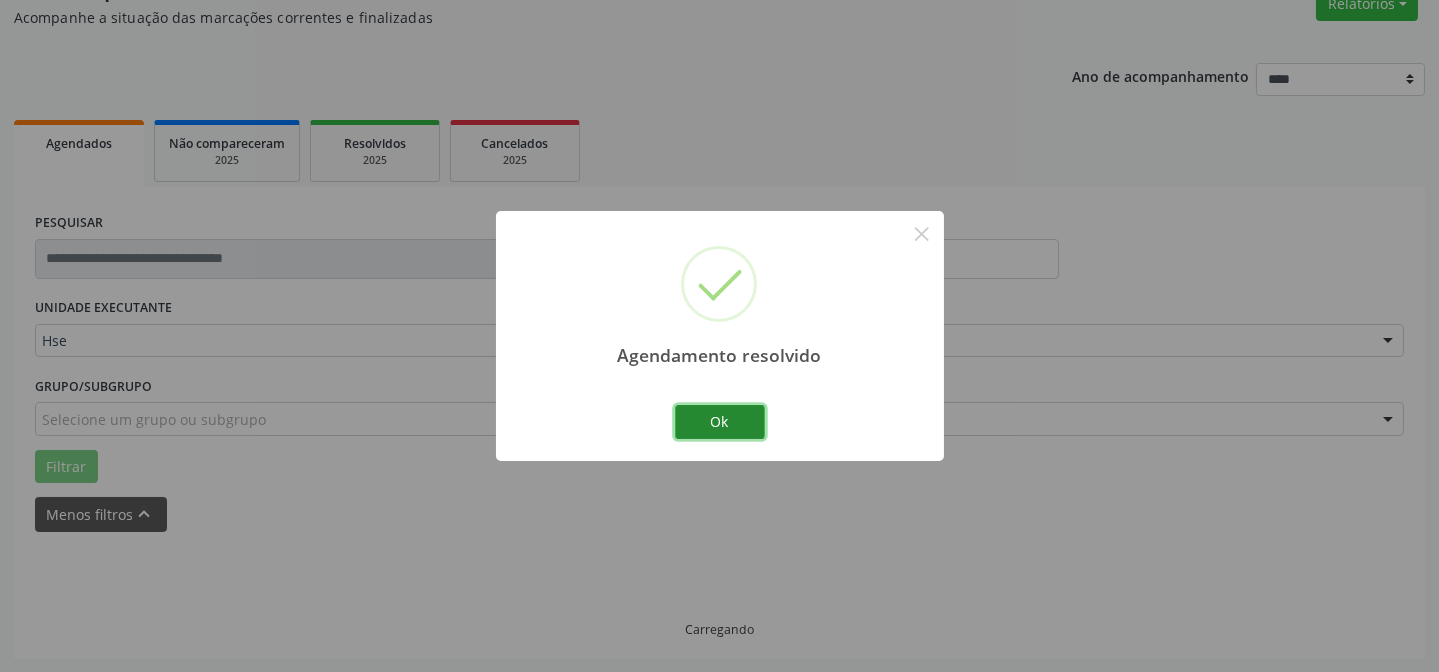 click on "Ok" at bounding box center (720, 422) 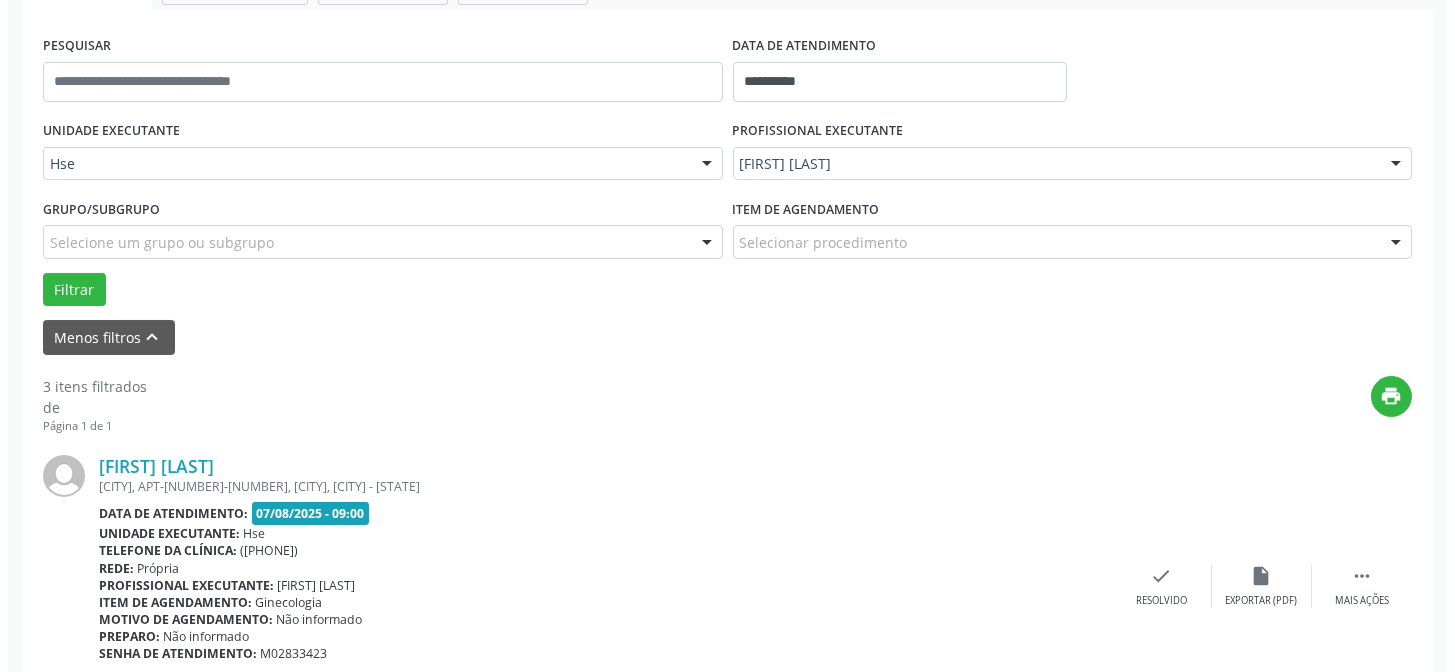 scroll, scrollTop: 360, scrollLeft: 0, axis: vertical 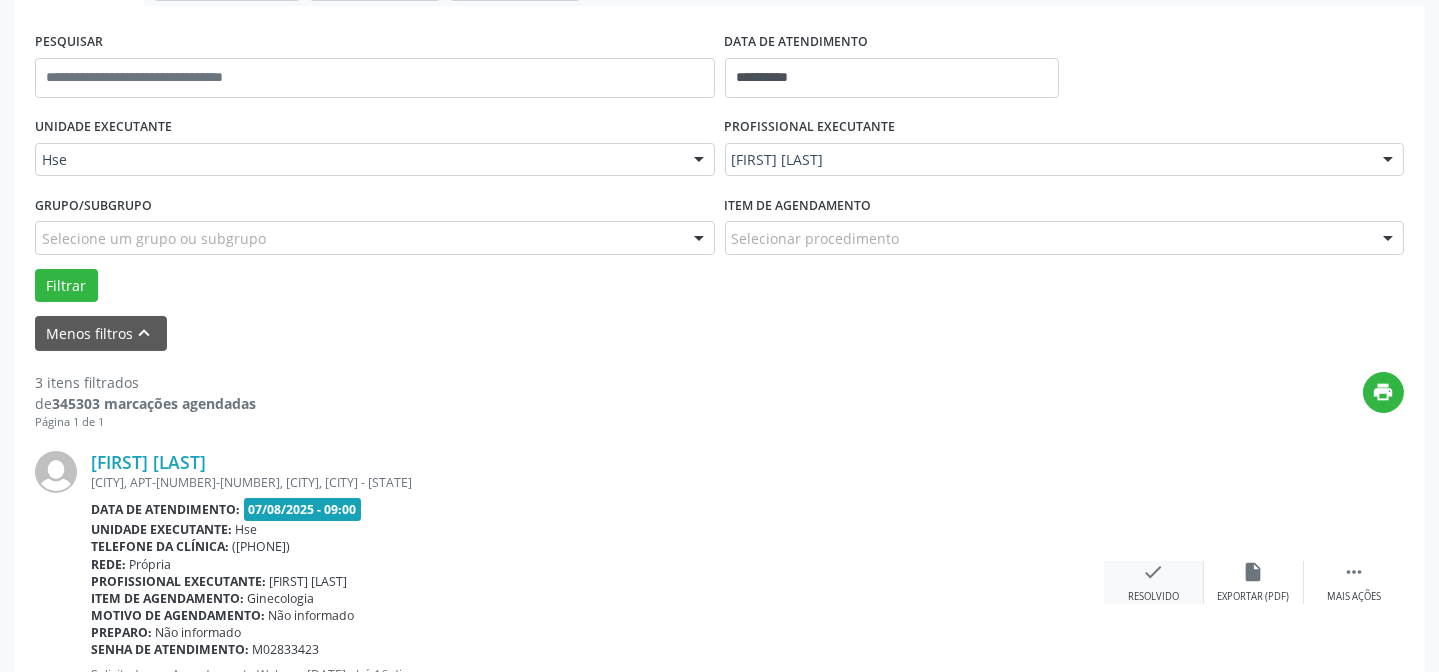click on "Resolvido" at bounding box center (1153, 597) 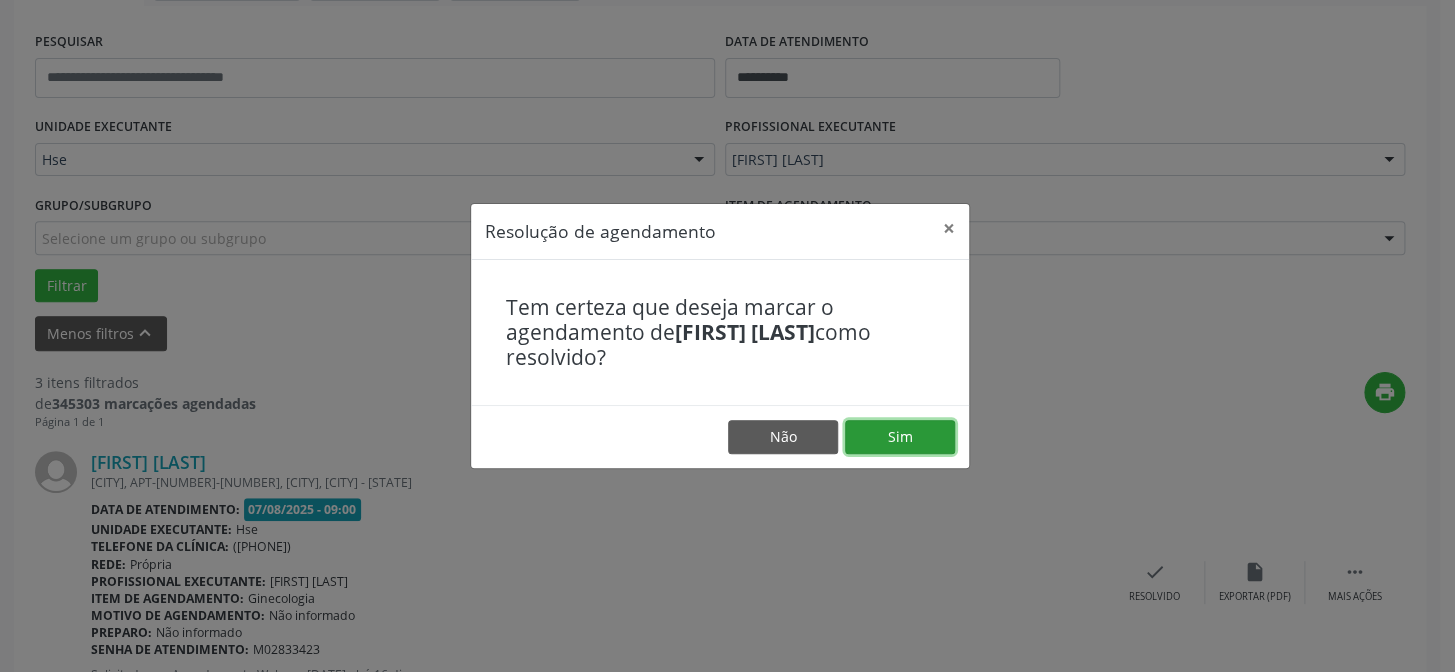 click on "Sim" at bounding box center [900, 437] 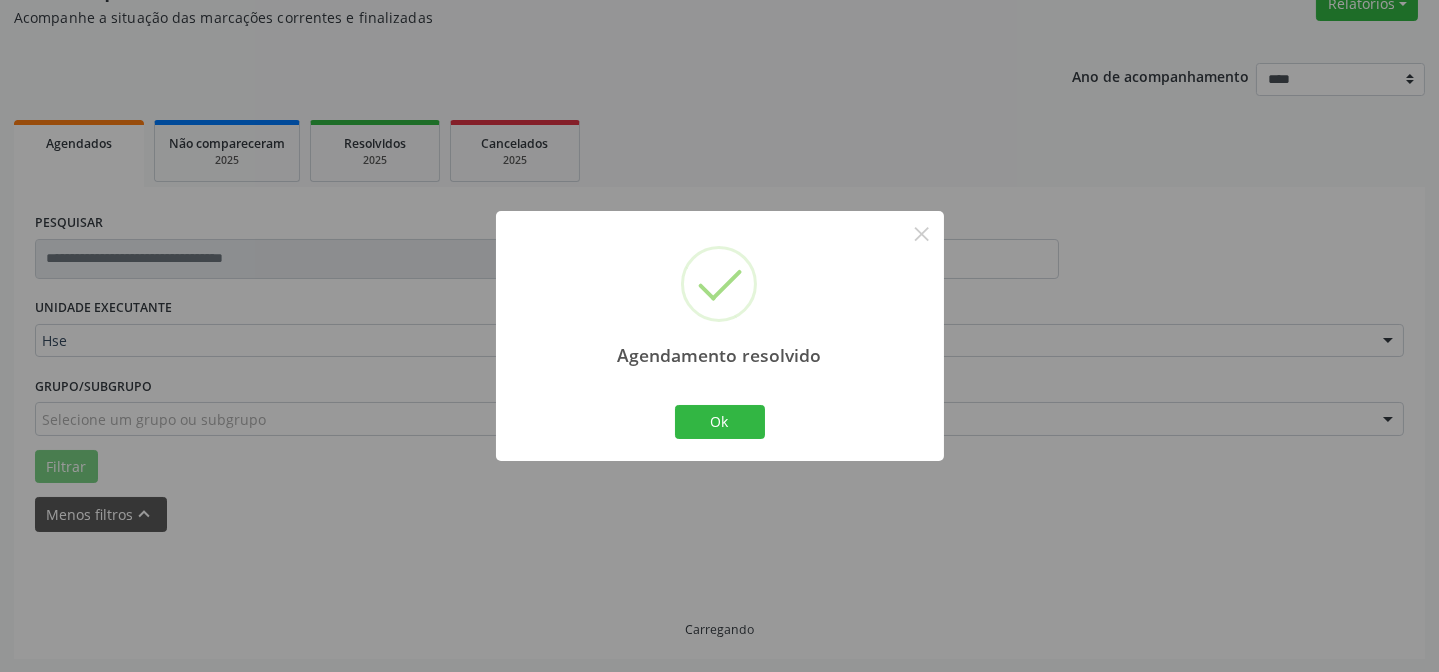 scroll, scrollTop: 360, scrollLeft: 0, axis: vertical 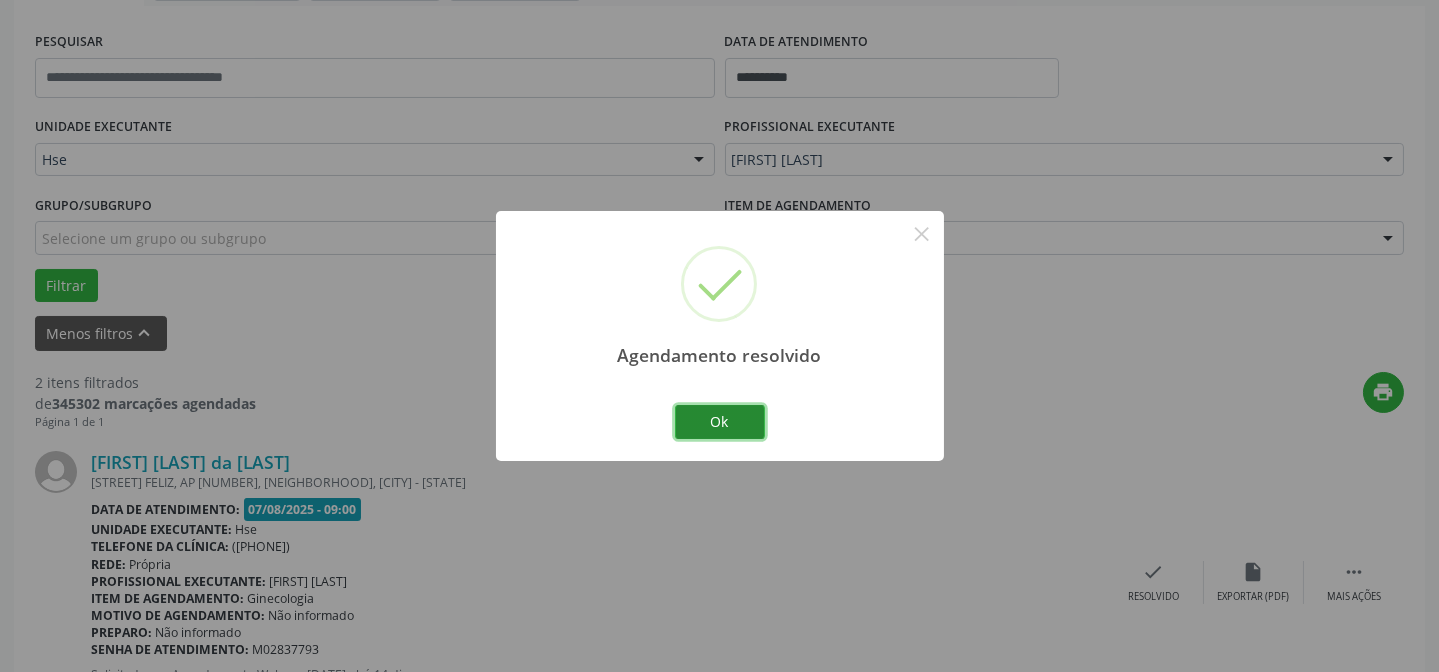 click on "Ok" at bounding box center (720, 422) 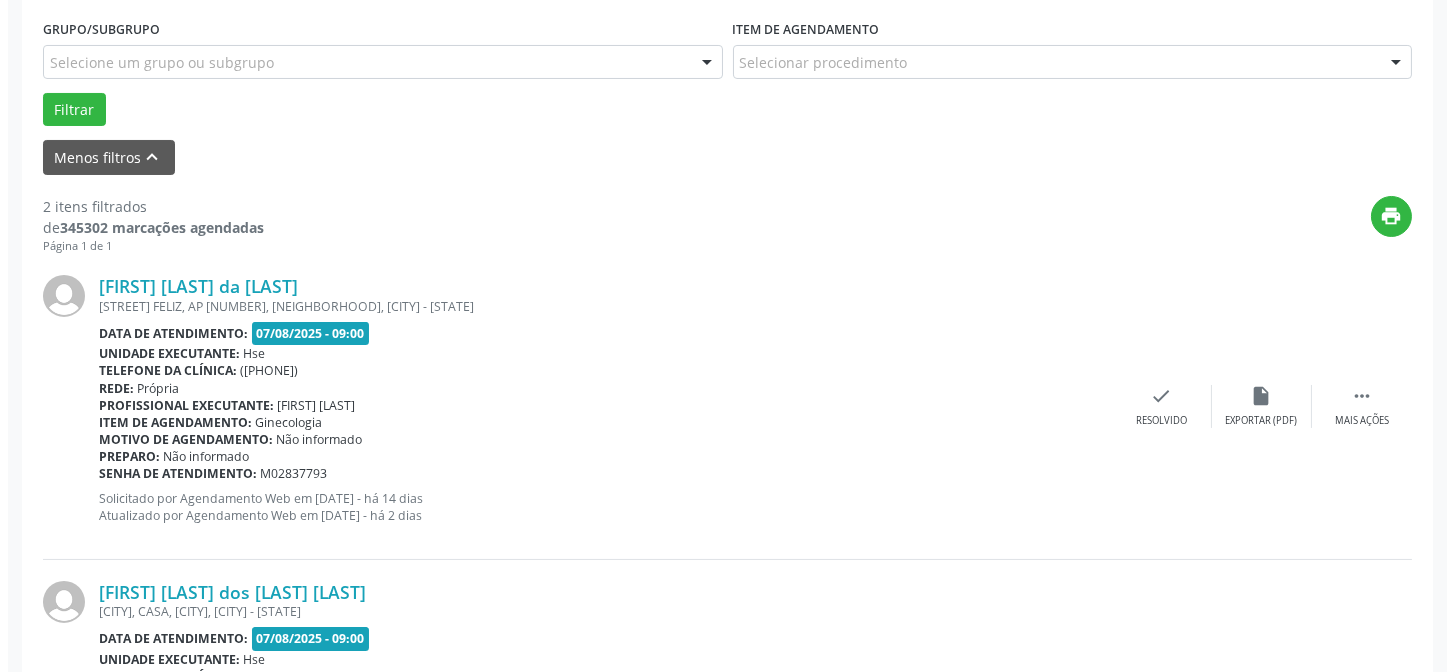 scroll, scrollTop: 542, scrollLeft: 0, axis: vertical 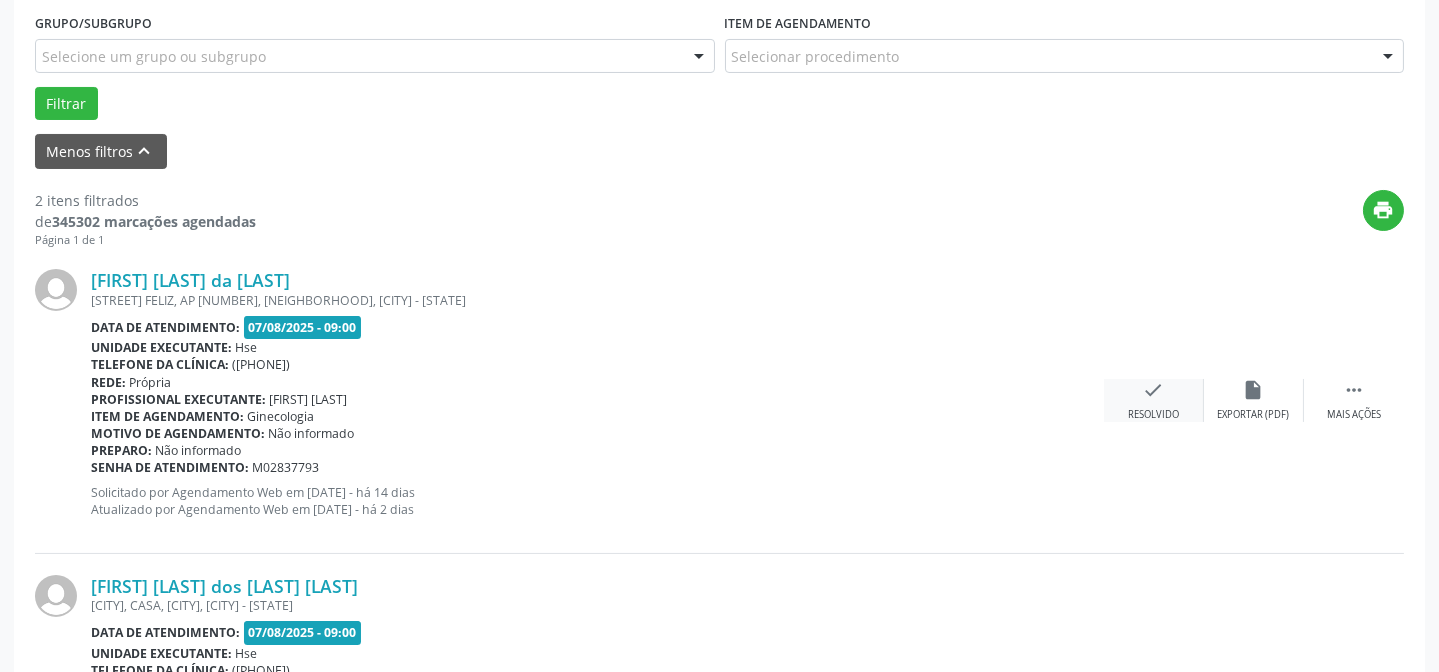 click on "Resolvido" at bounding box center [1153, 415] 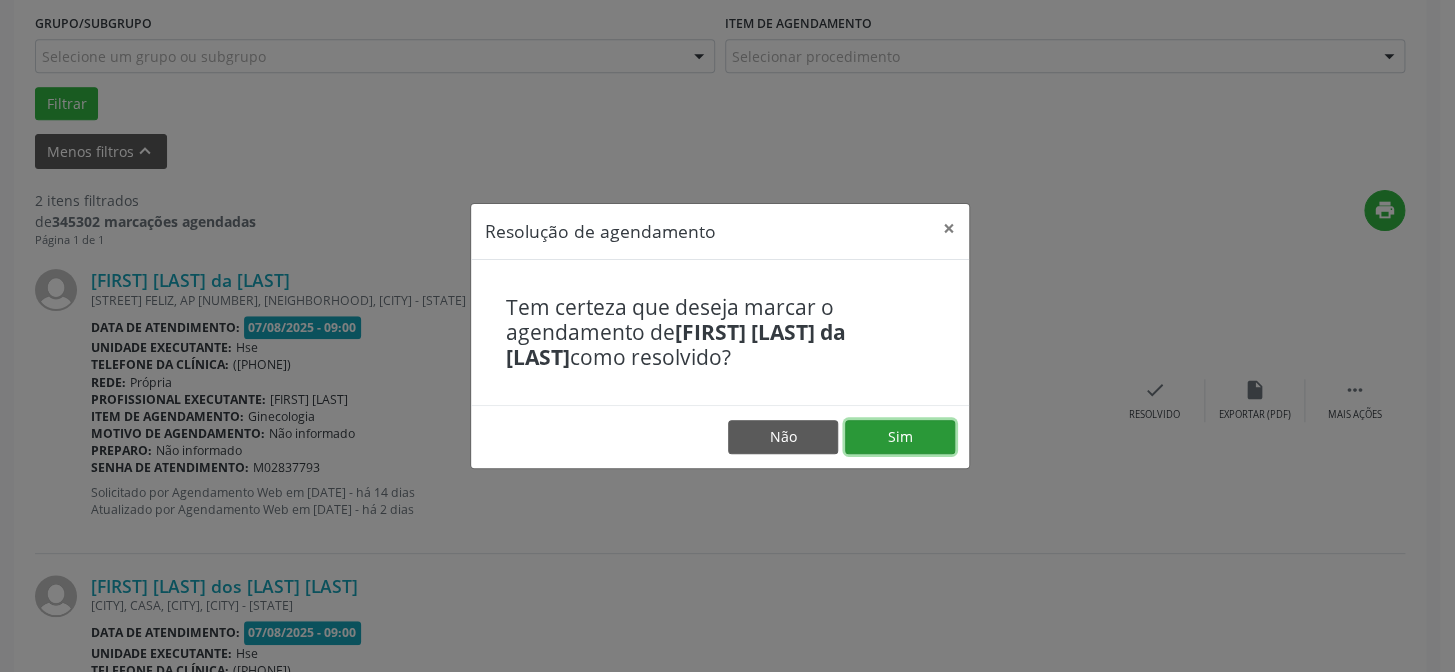 drag, startPoint x: 942, startPoint y: 439, endPoint x: 922, endPoint y: 441, distance: 20.09975 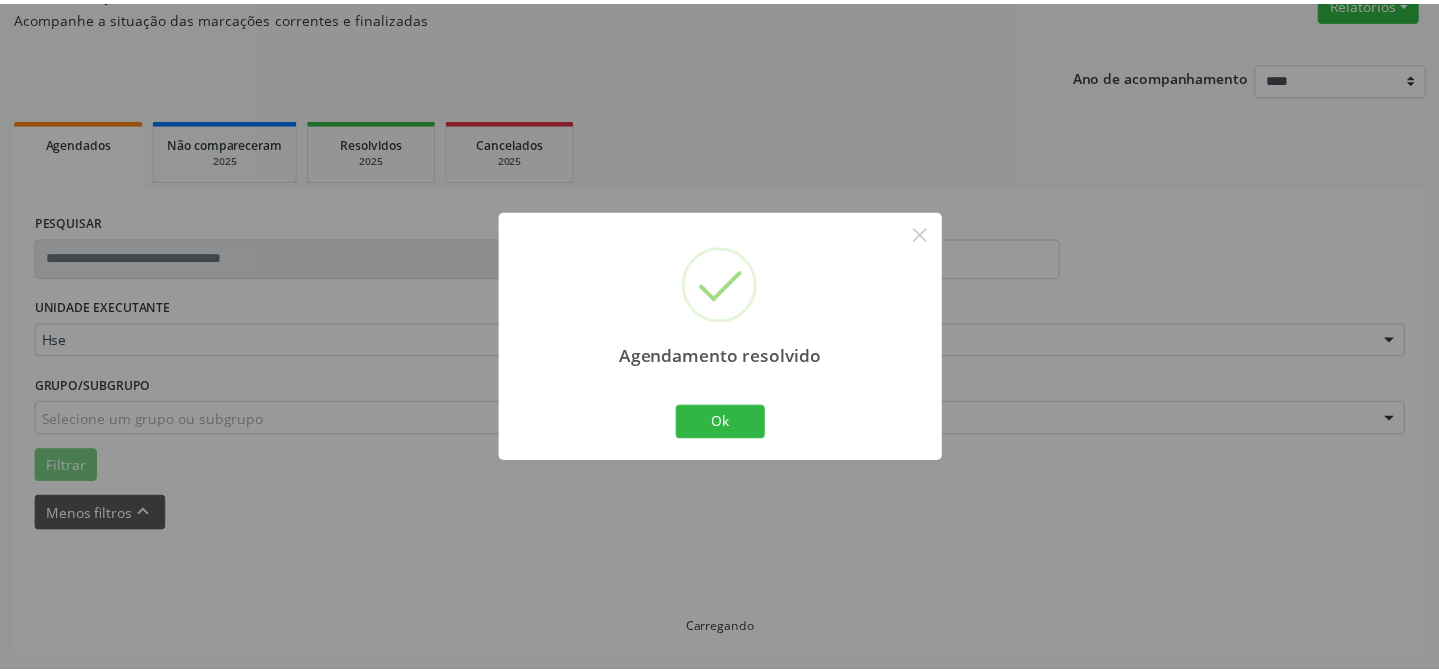 scroll, scrollTop: 179, scrollLeft: 0, axis: vertical 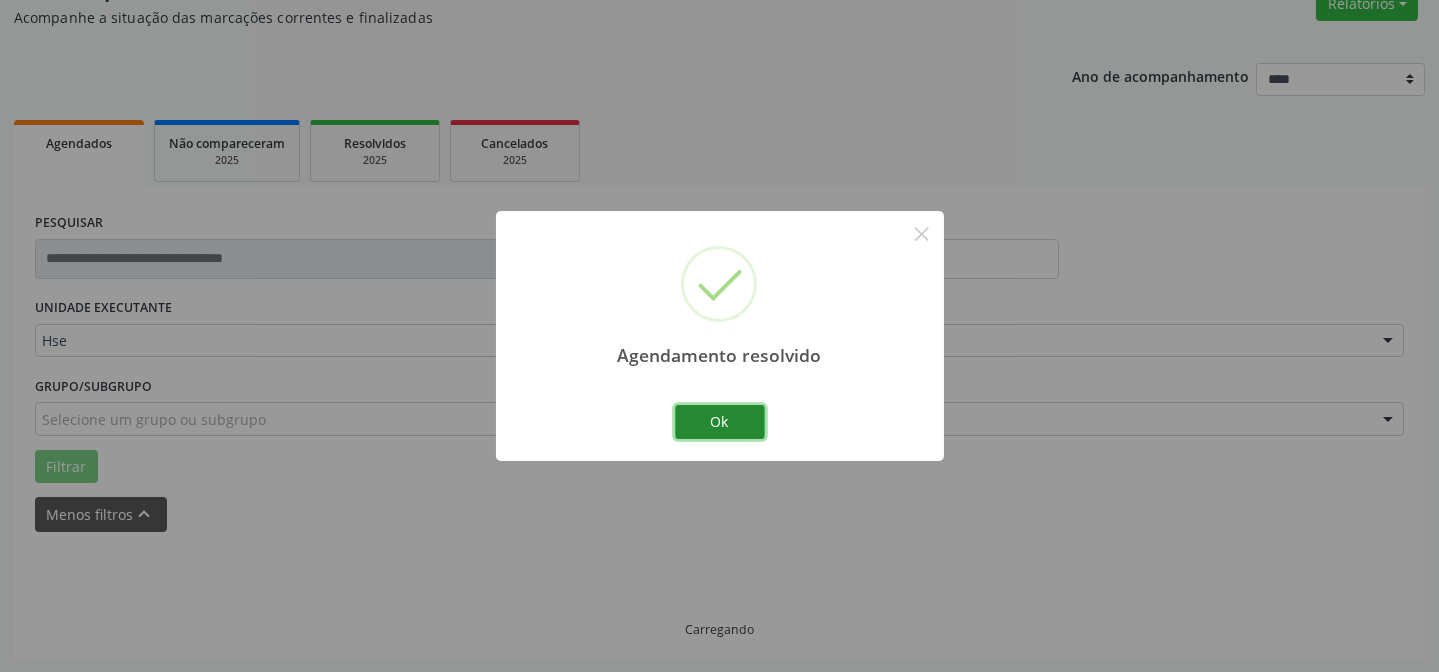 click on "Ok" at bounding box center (720, 422) 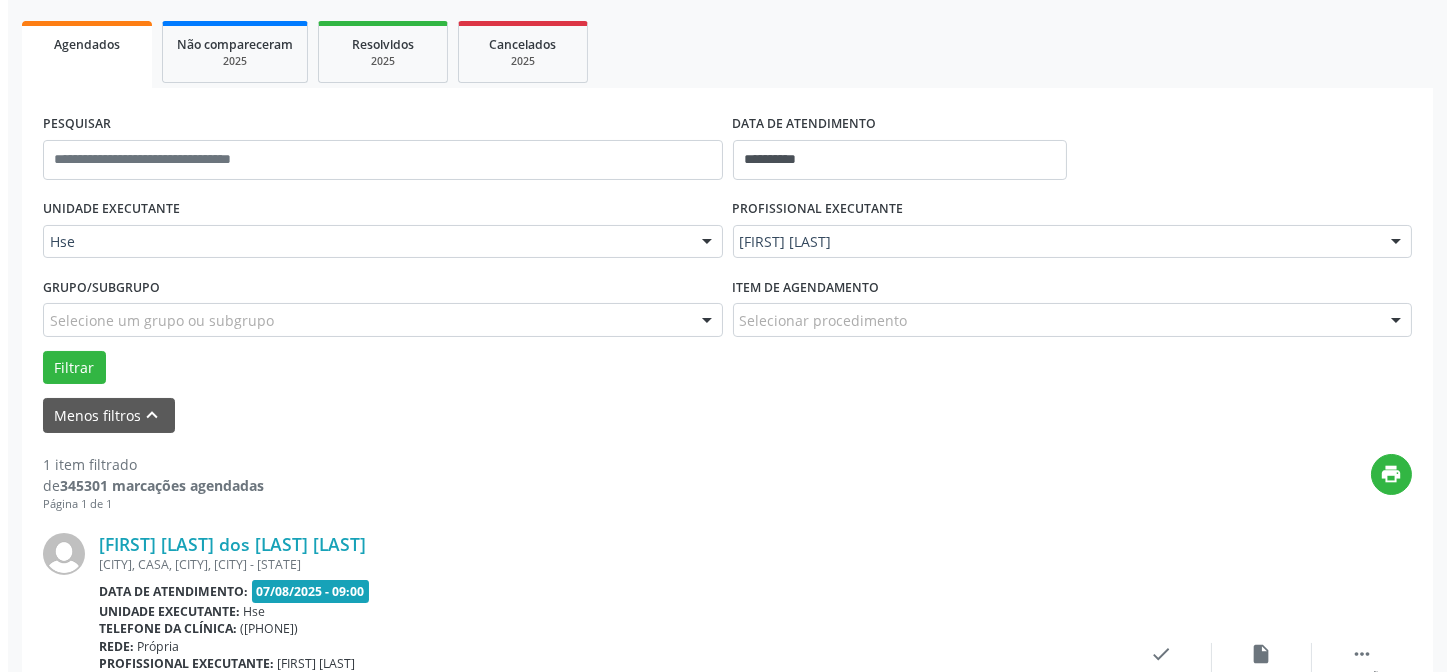 scroll, scrollTop: 451, scrollLeft: 0, axis: vertical 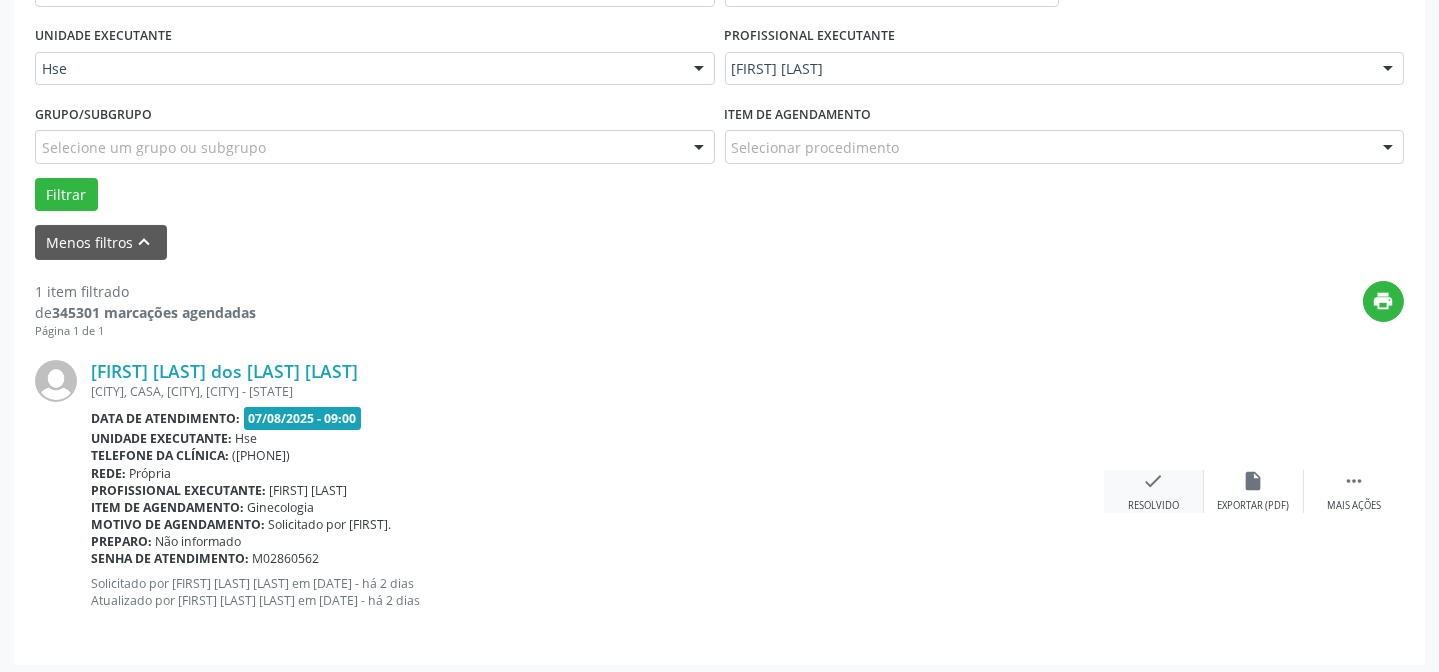 click on "Resolvido" at bounding box center (1153, 506) 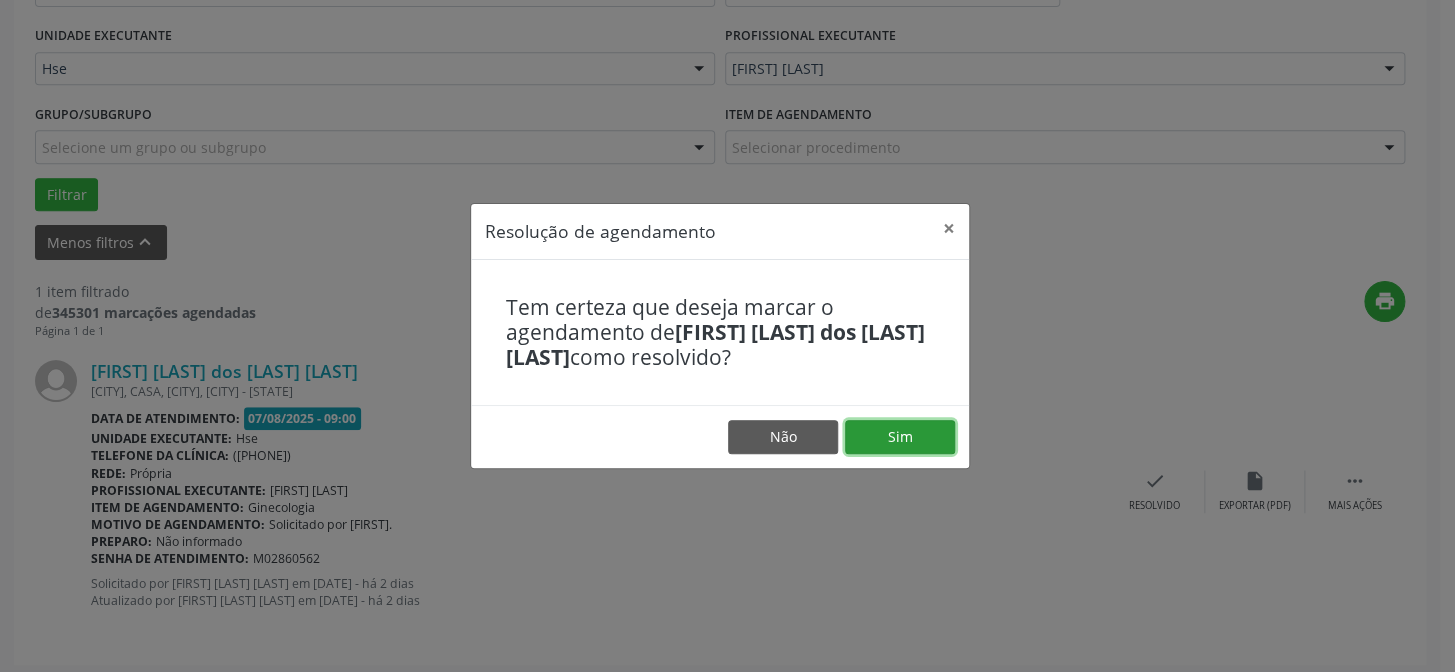 click on "Sim" at bounding box center [900, 437] 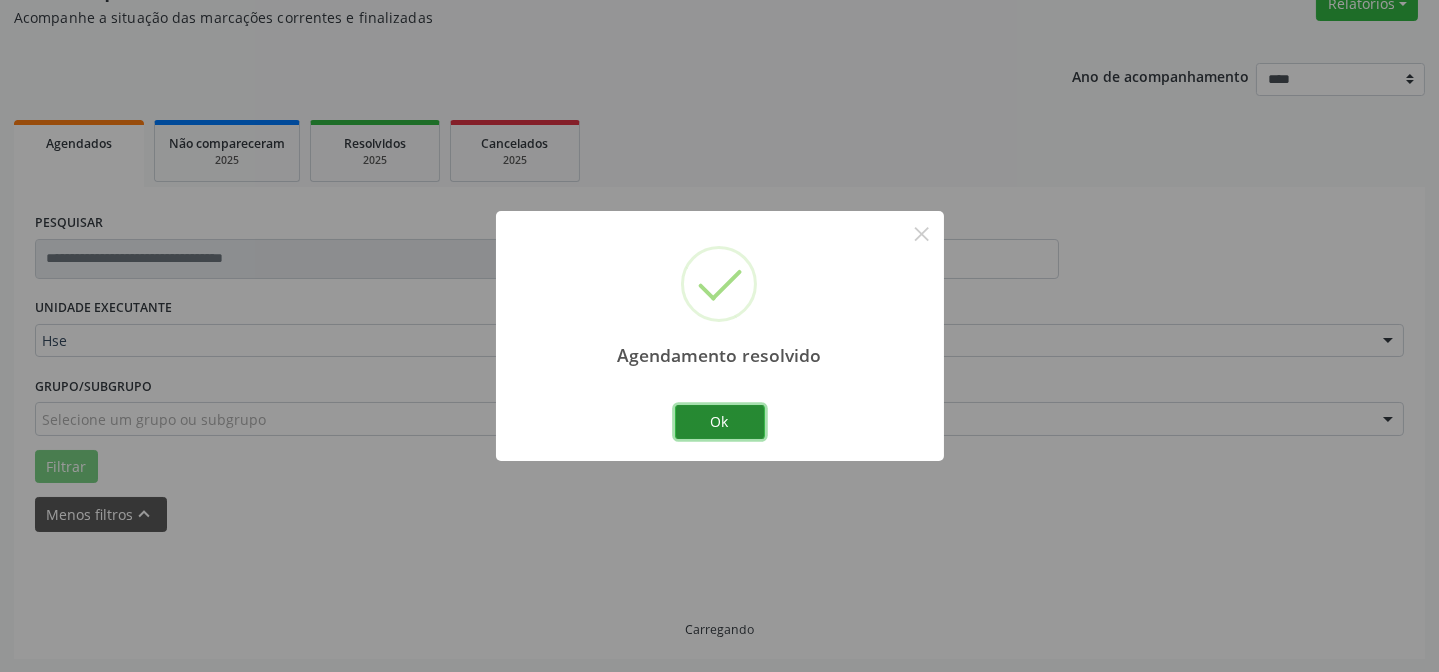 click on "Ok" at bounding box center [720, 422] 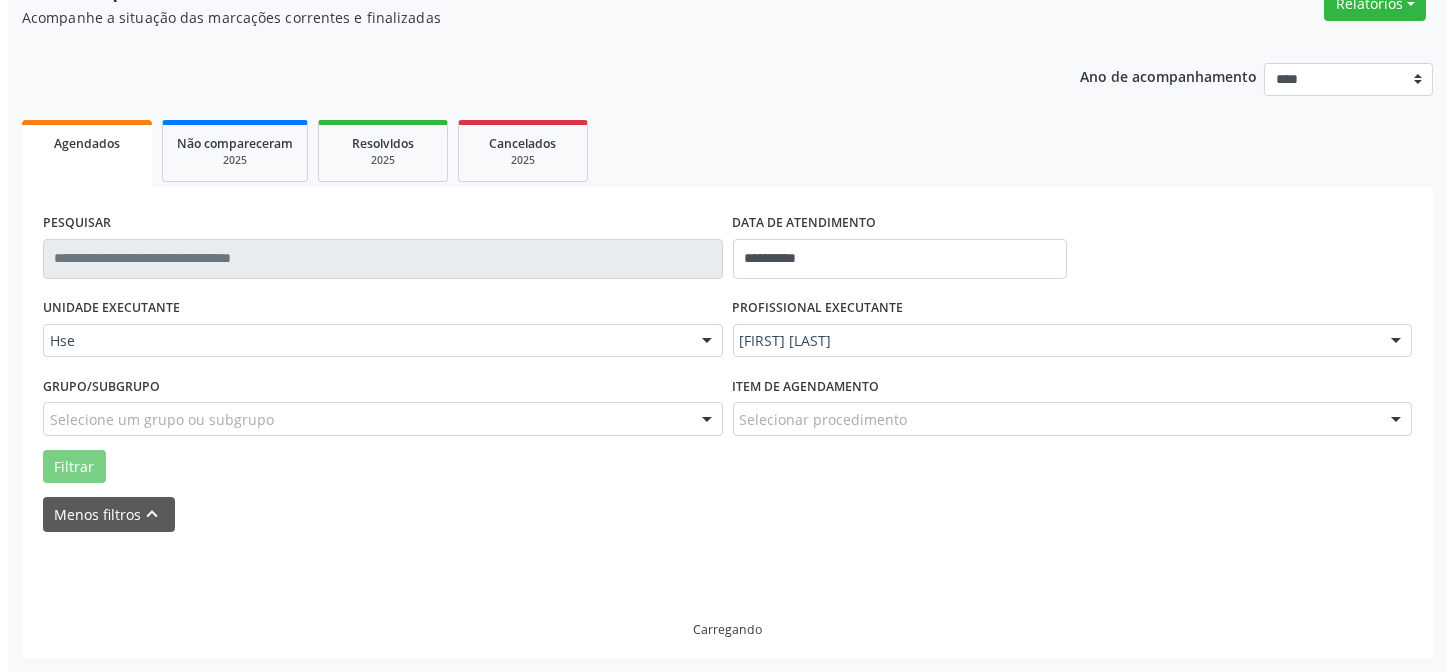 scroll, scrollTop: 135, scrollLeft: 0, axis: vertical 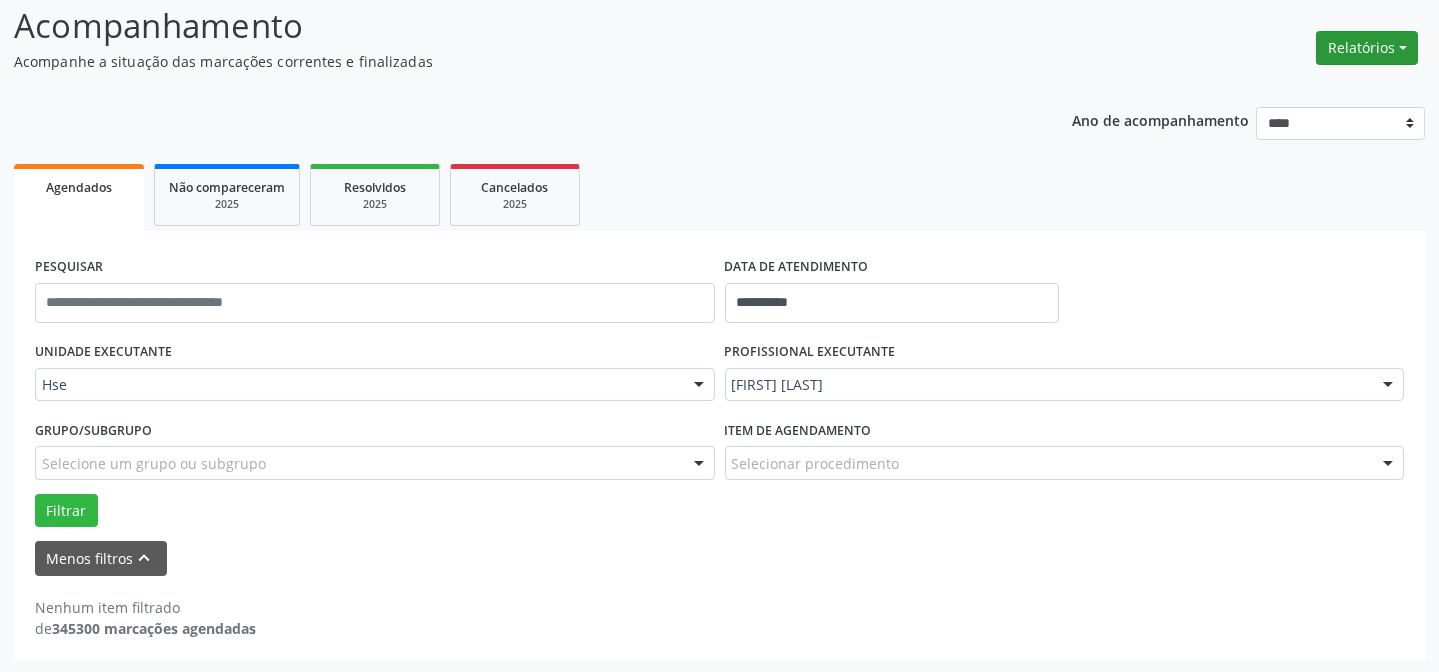 click on "Relatórios" at bounding box center (1367, 48) 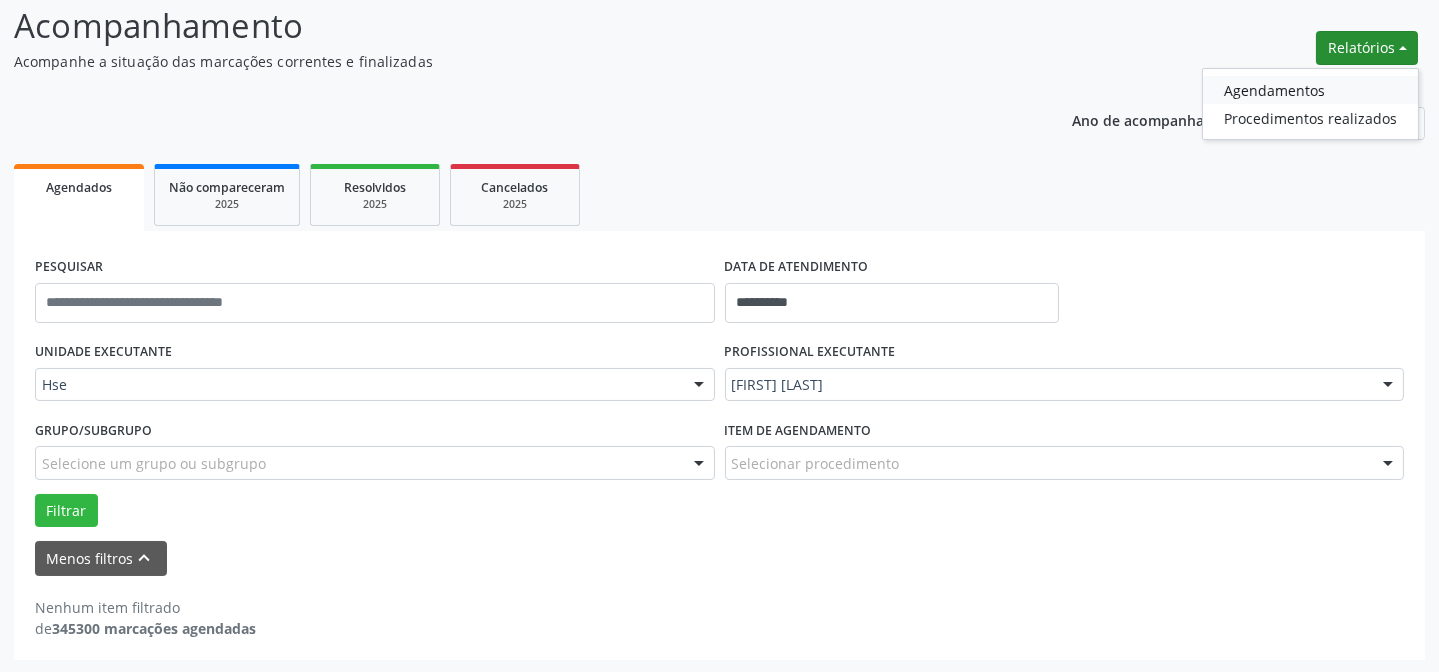 click on "Agendamentos" at bounding box center (1310, 90) 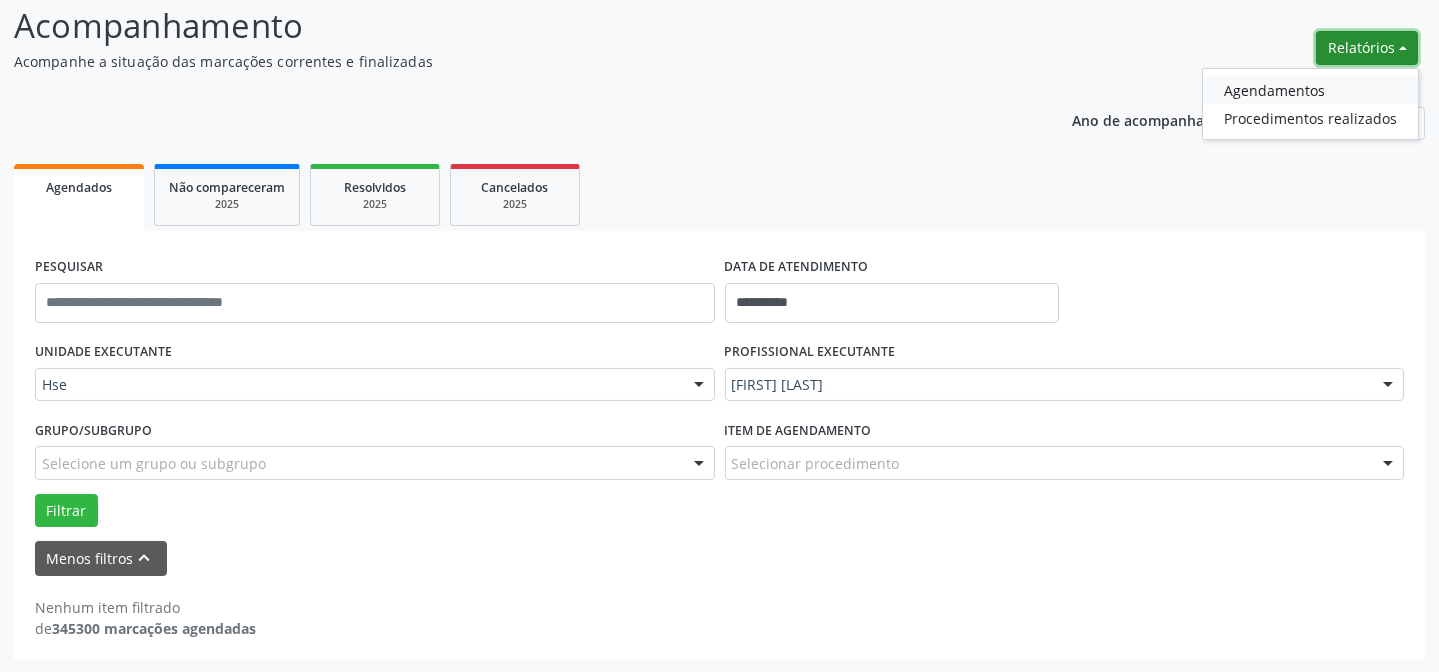 select on "*" 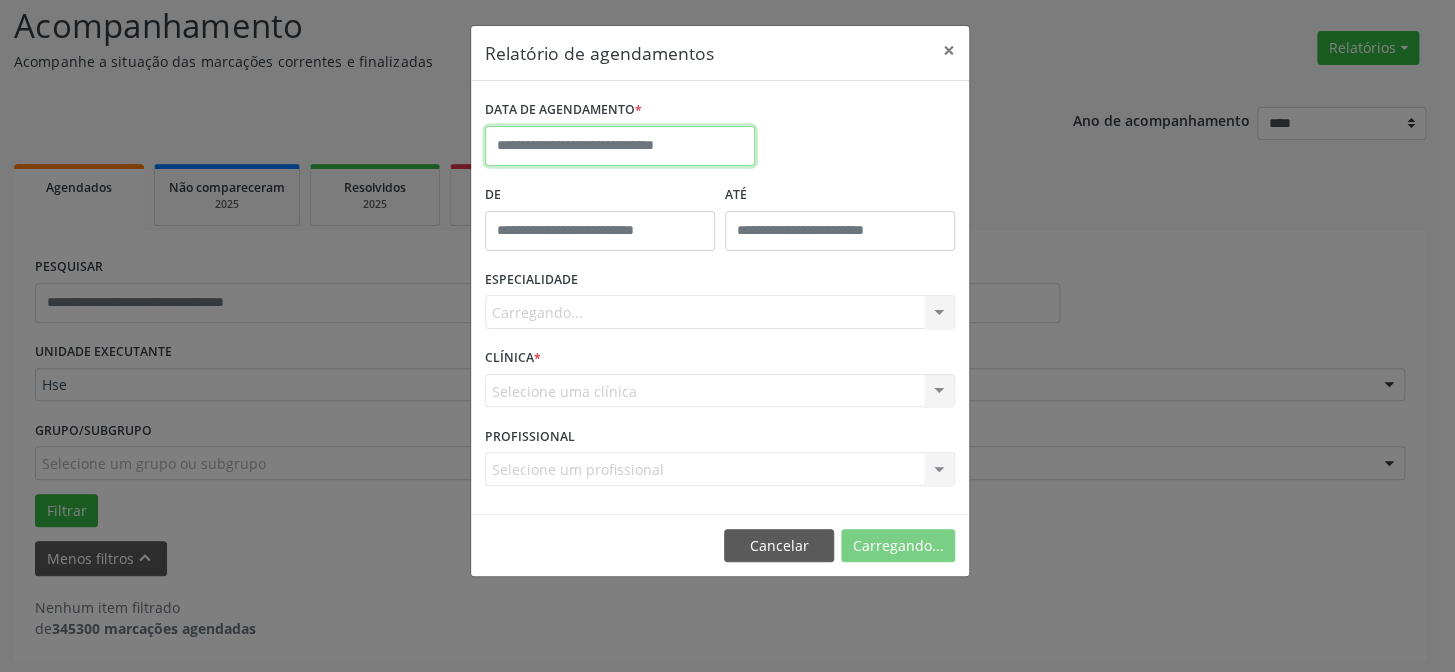 click at bounding box center (620, 146) 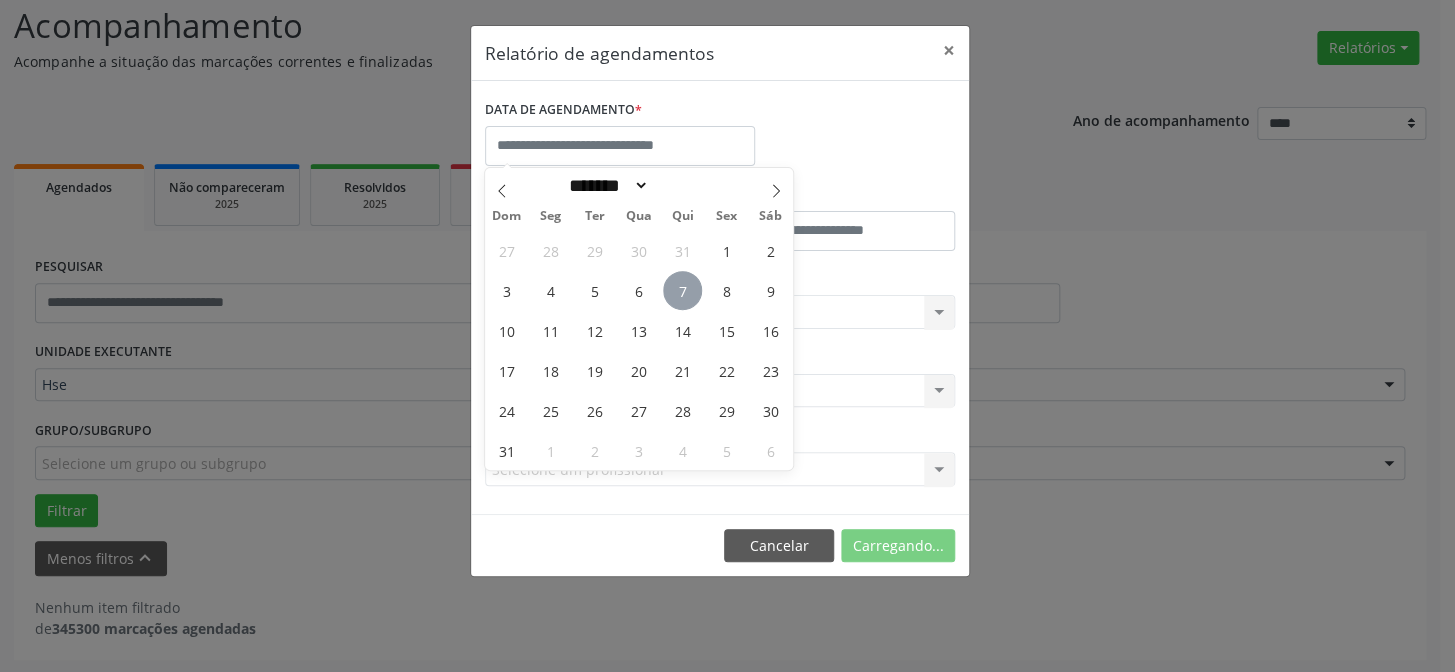 click on "7" at bounding box center (682, 290) 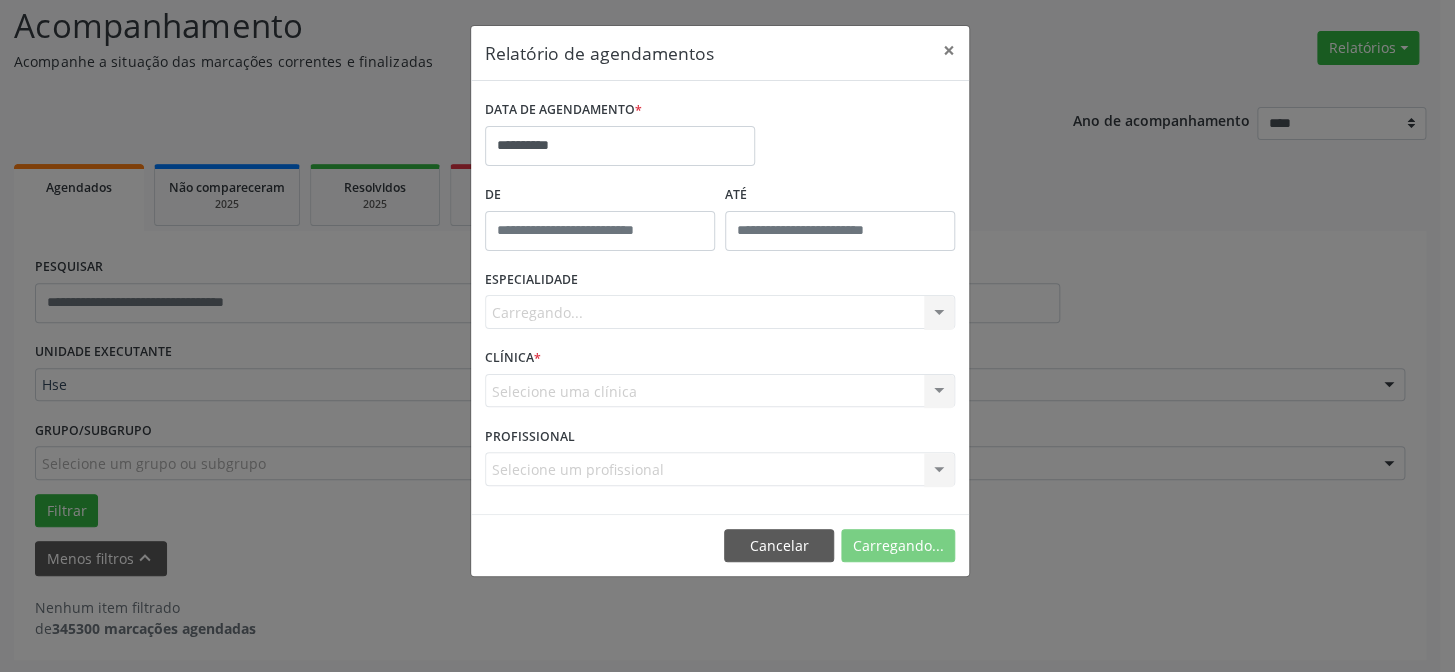 click on "Carregando...
Nenhum resultado encontrado para: "   "
Não há nenhuma opção para ser exibida." at bounding box center [720, 312] 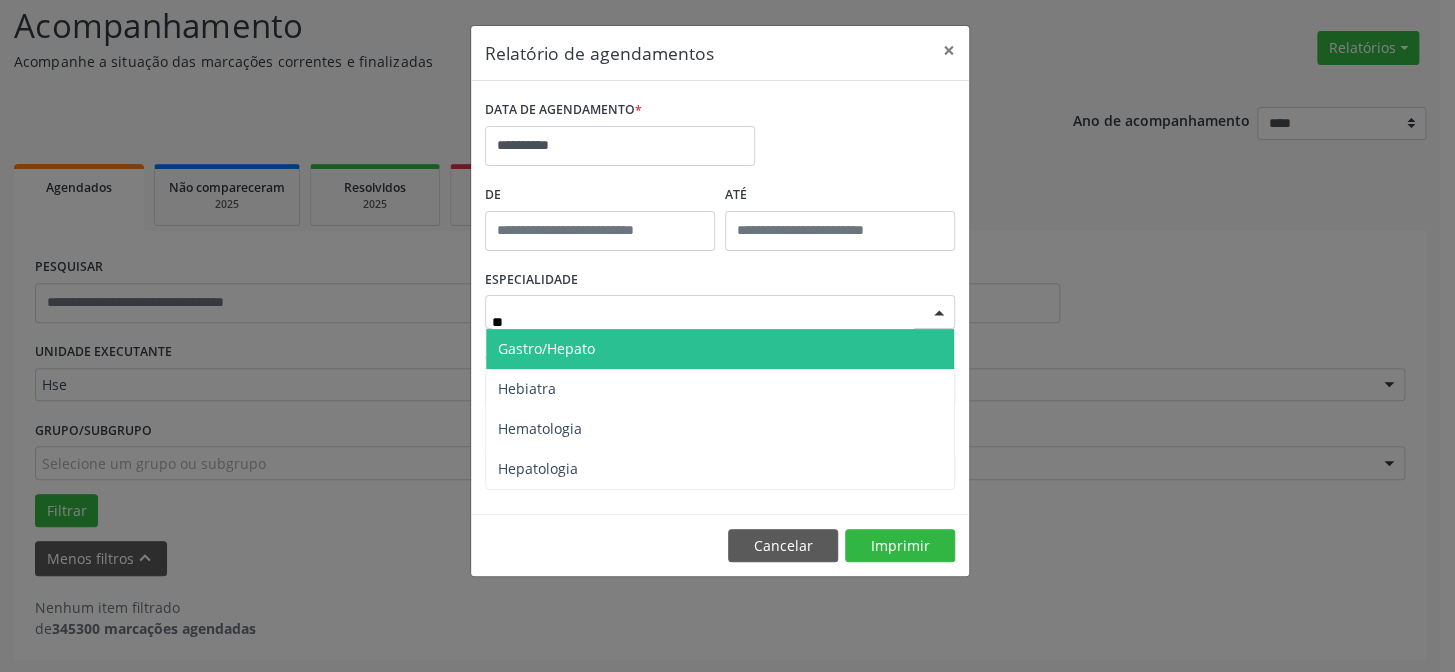 type on "***" 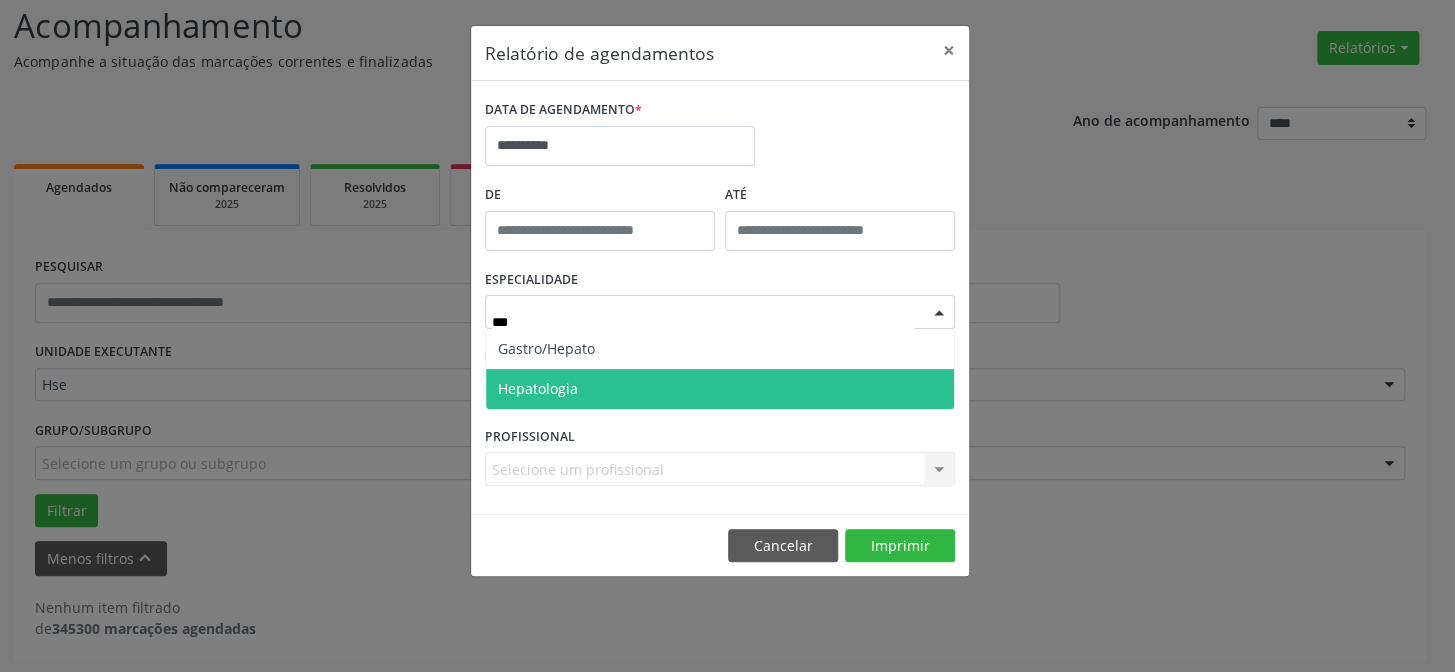 click on "Hepatologia" at bounding box center [720, 389] 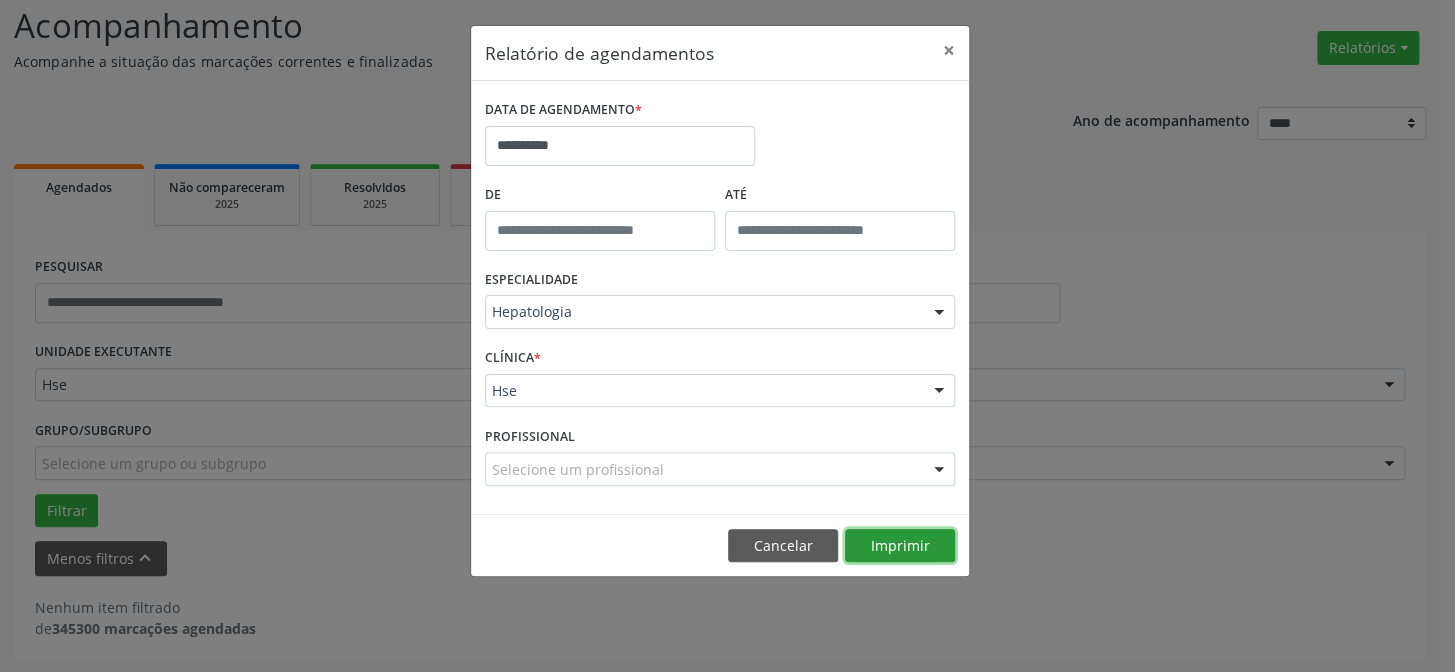 click on "Imprimir" at bounding box center [900, 546] 